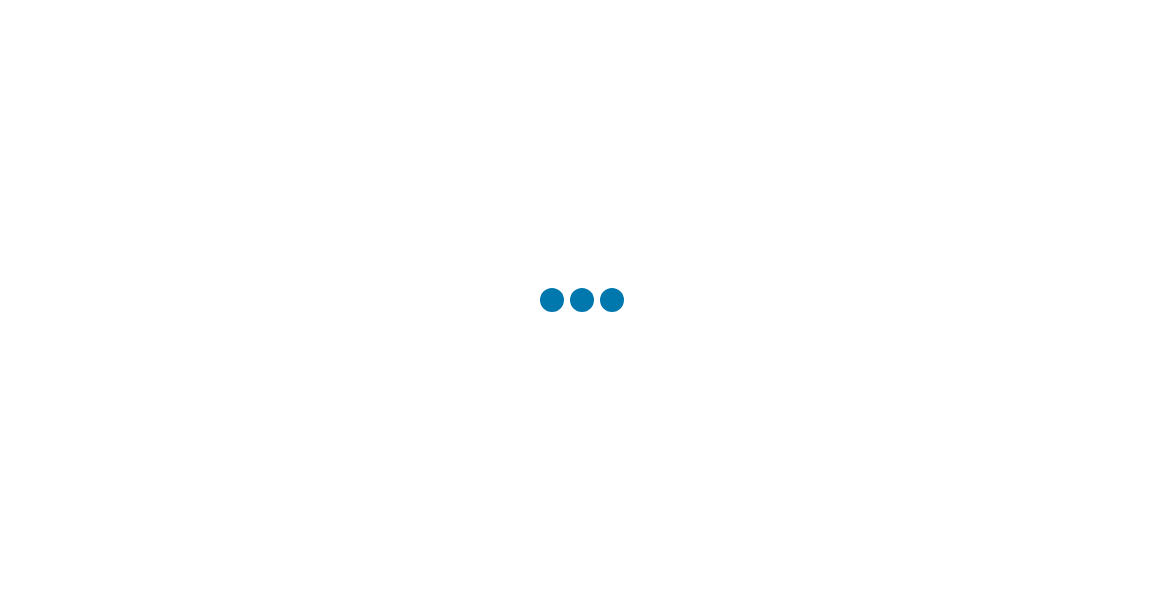 scroll, scrollTop: 0, scrollLeft: 0, axis: both 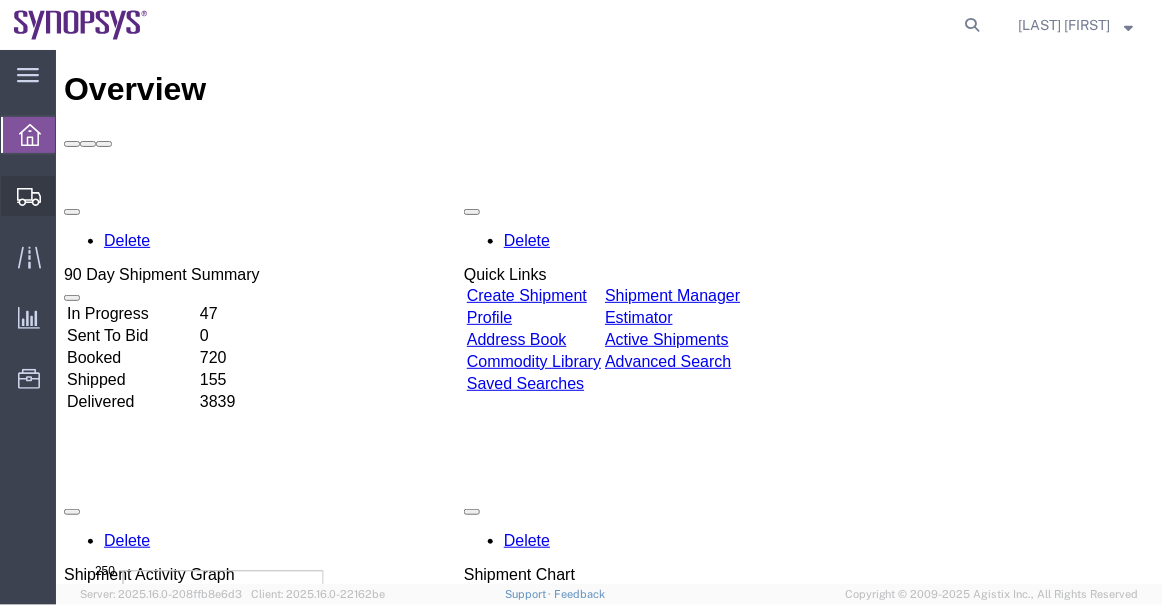 click on "Shipment Manager" 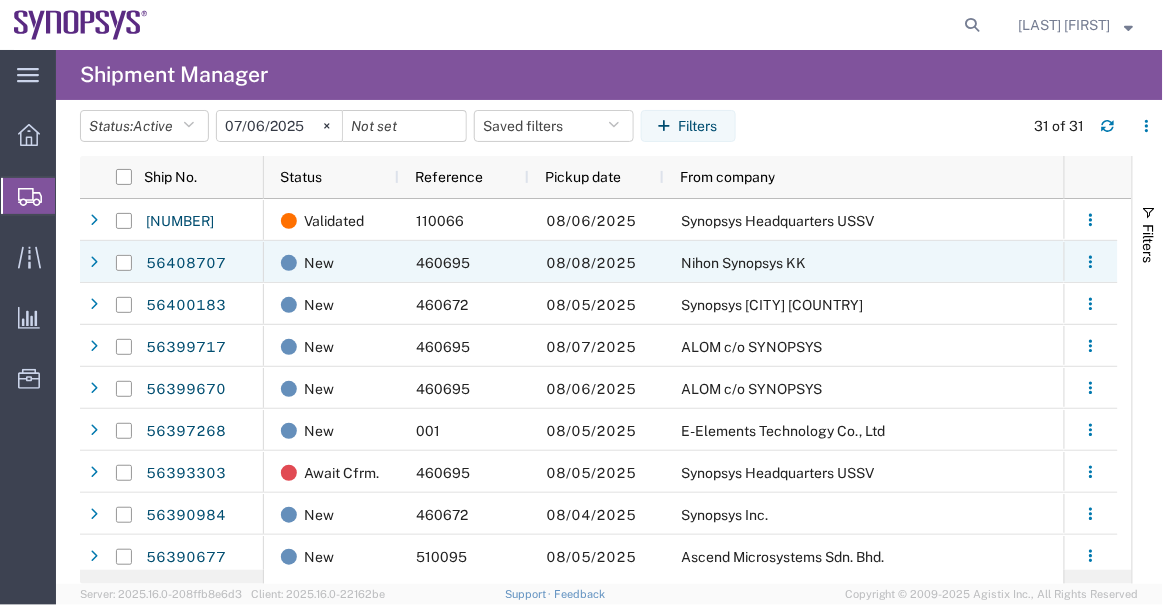 click on "Nihon Synopsys KK" 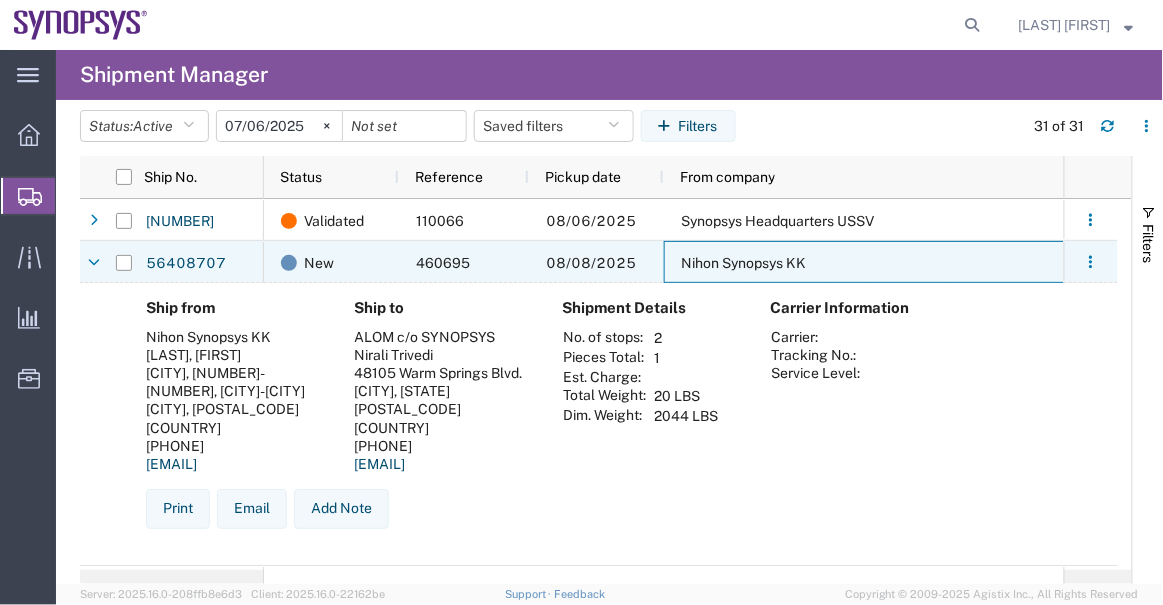 click on "Nihon Synopsys KK" 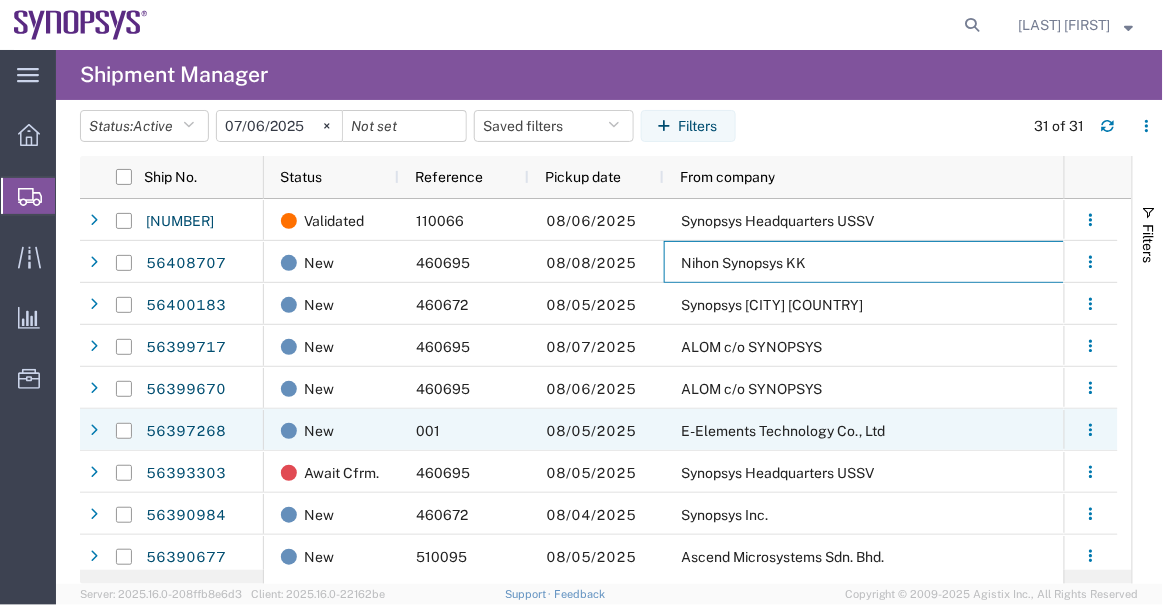 click on "E-Elements Technology Co., Ltd" 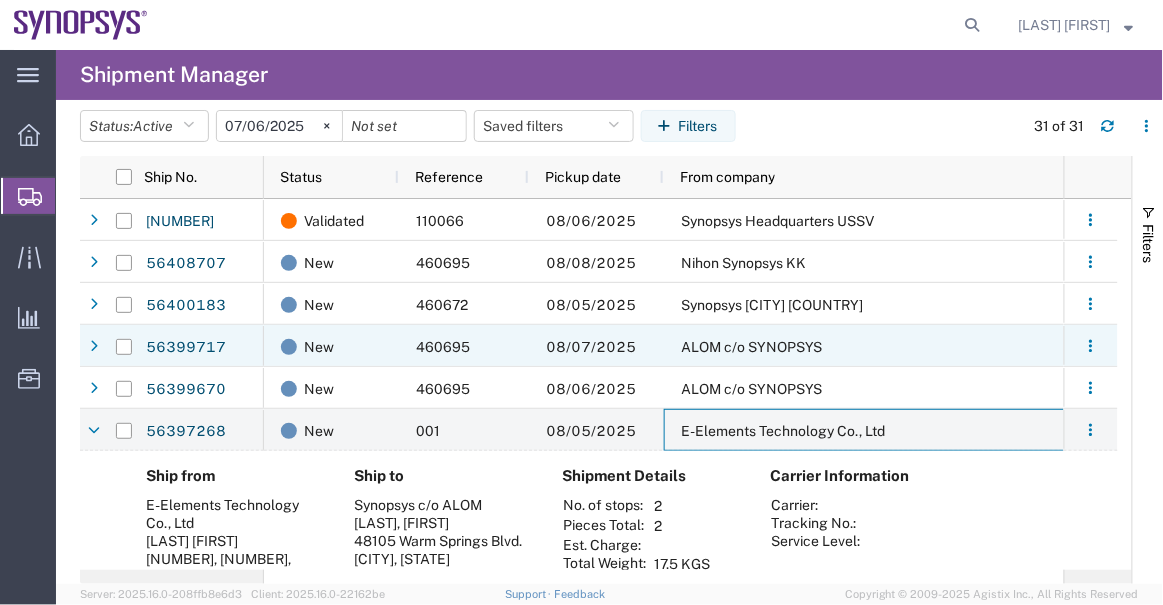 scroll, scrollTop: 50, scrollLeft: 0, axis: vertical 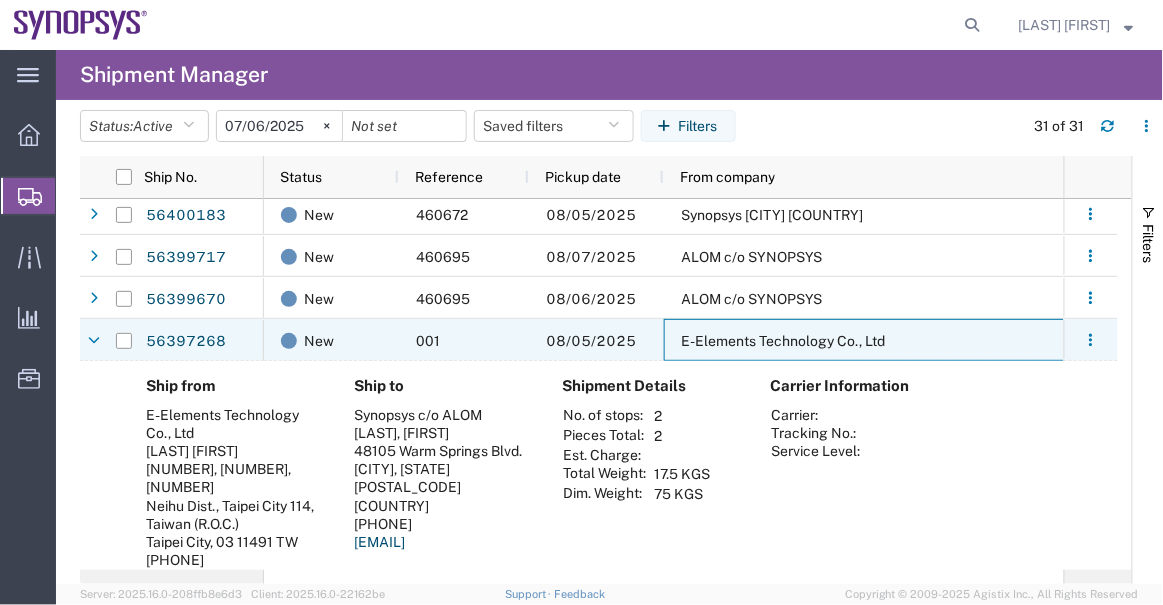 click on "E-Elements Technology Co., Ltd" 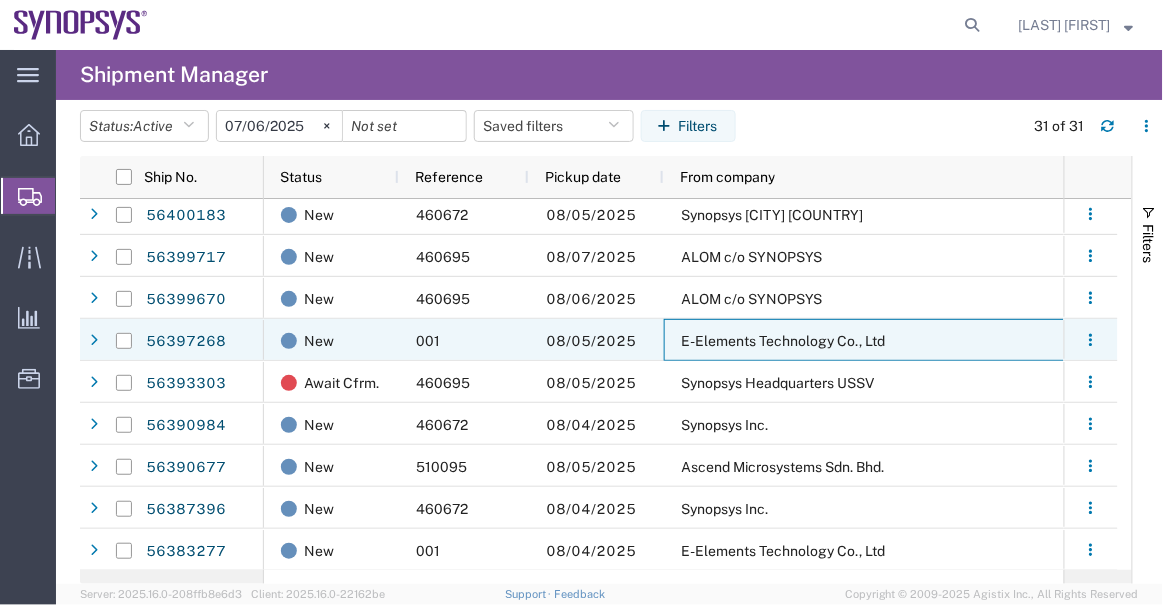 scroll, scrollTop: 26, scrollLeft: 0, axis: vertical 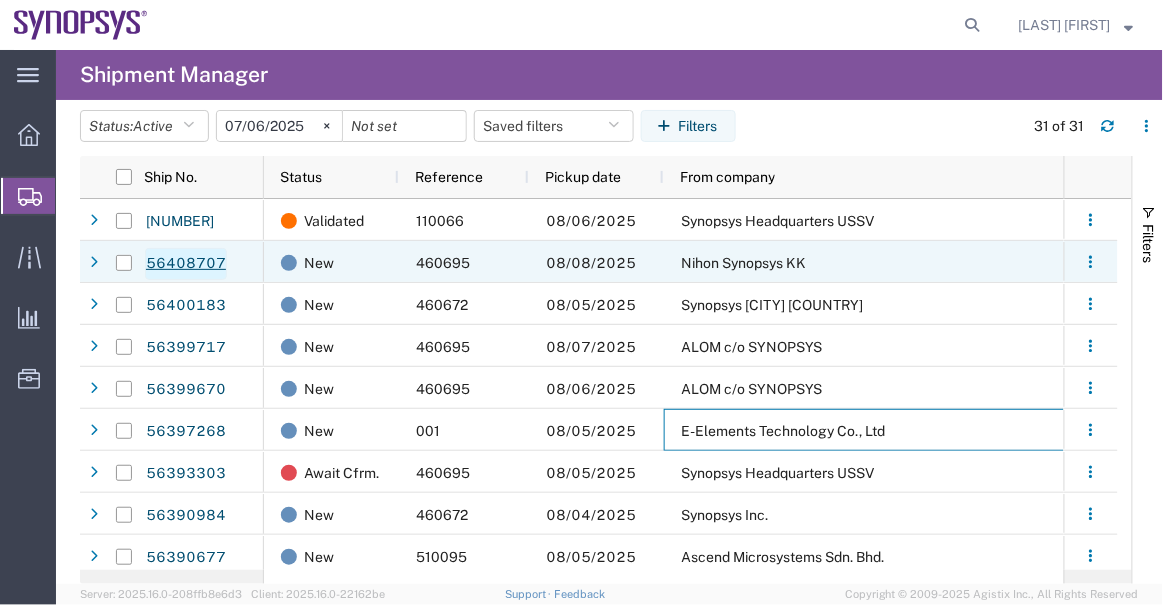 click on "56408707" 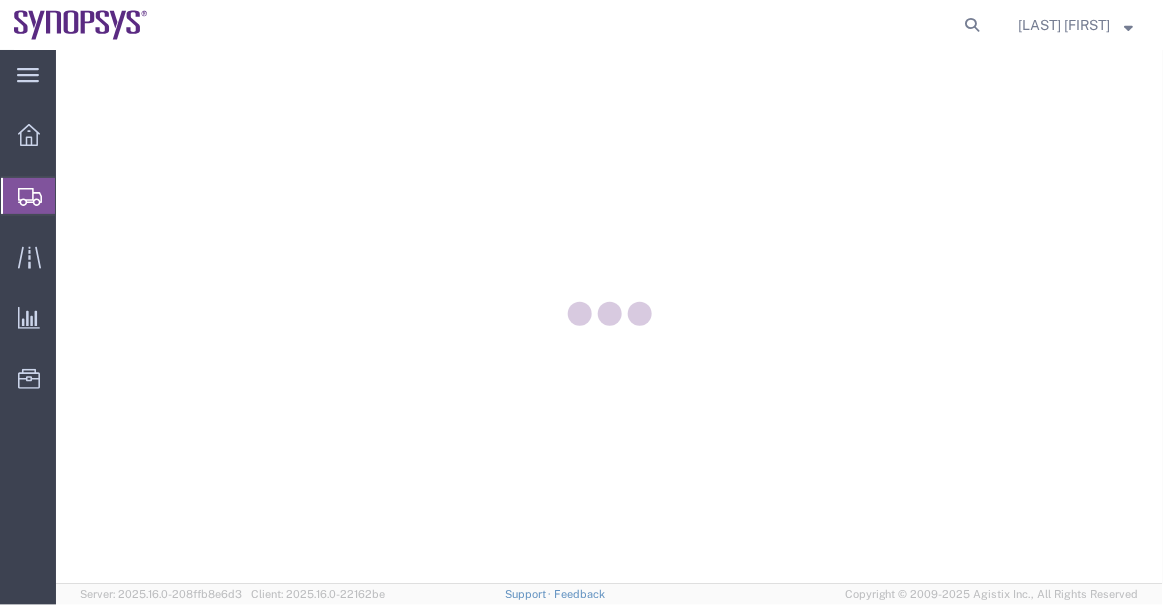 scroll, scrollTop: 0, scrollLeft: 0, axis: both 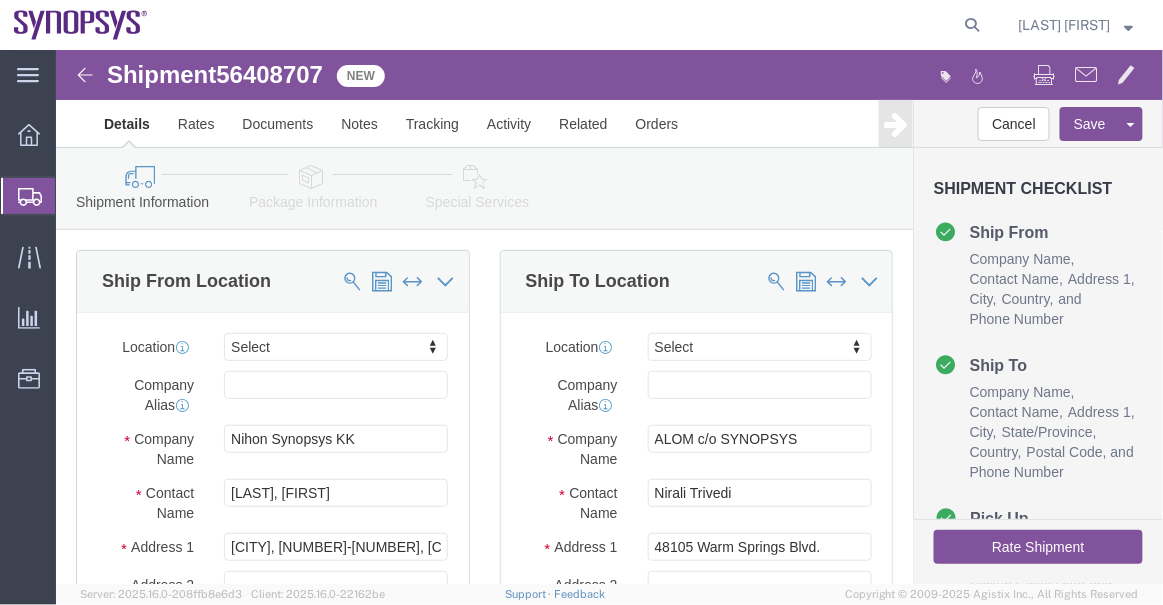 select 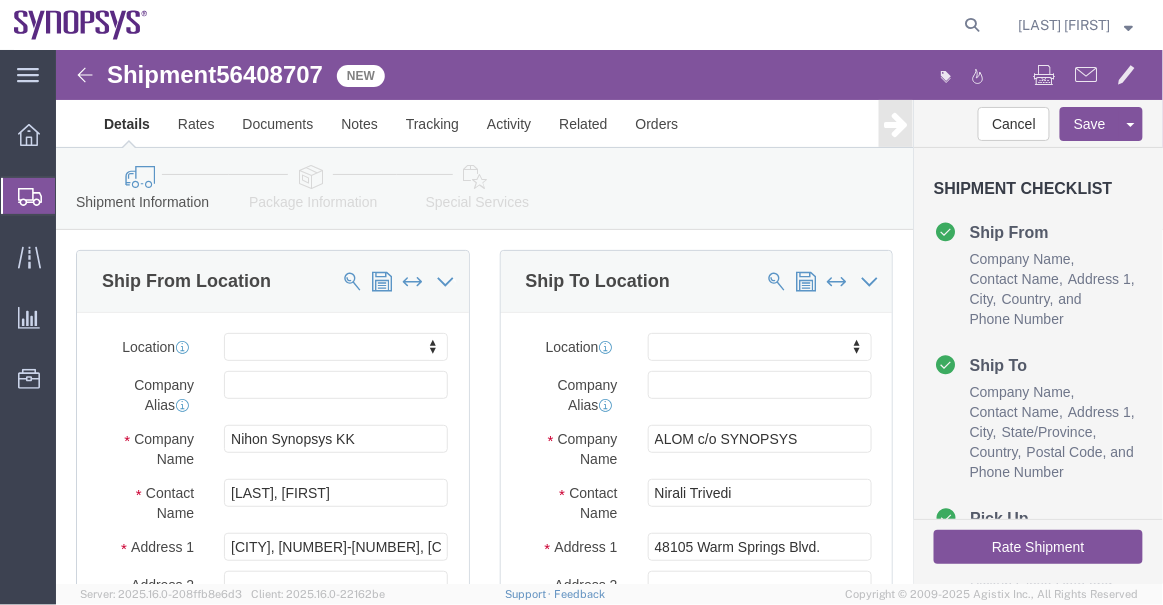 click on "Package Information" 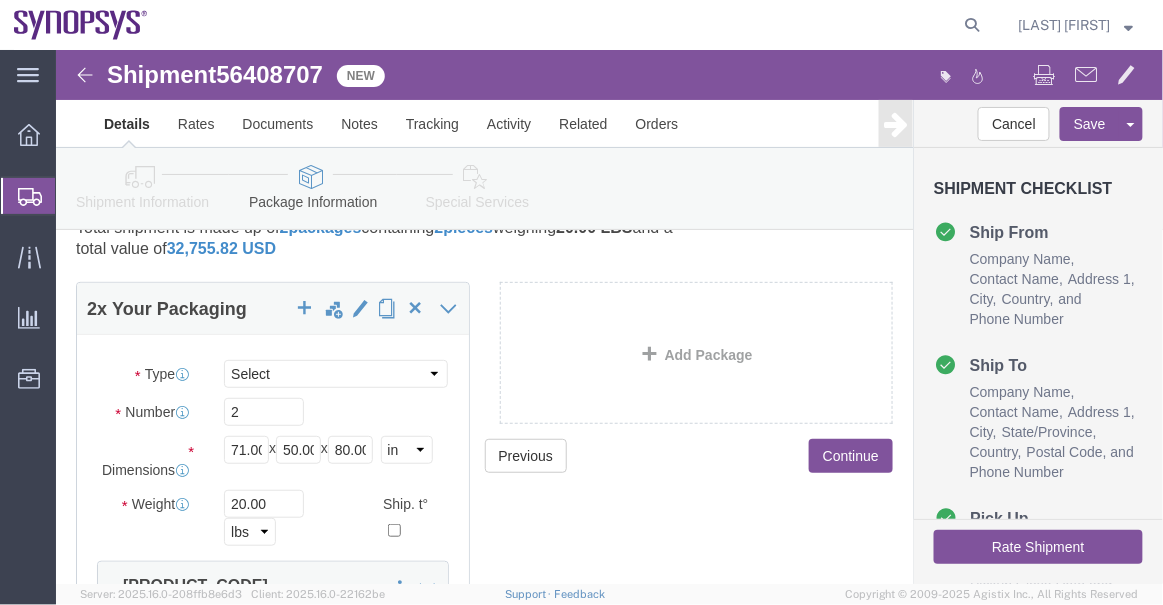 scroll, scrollTop: 0, scrollLeft: 0, axis: both 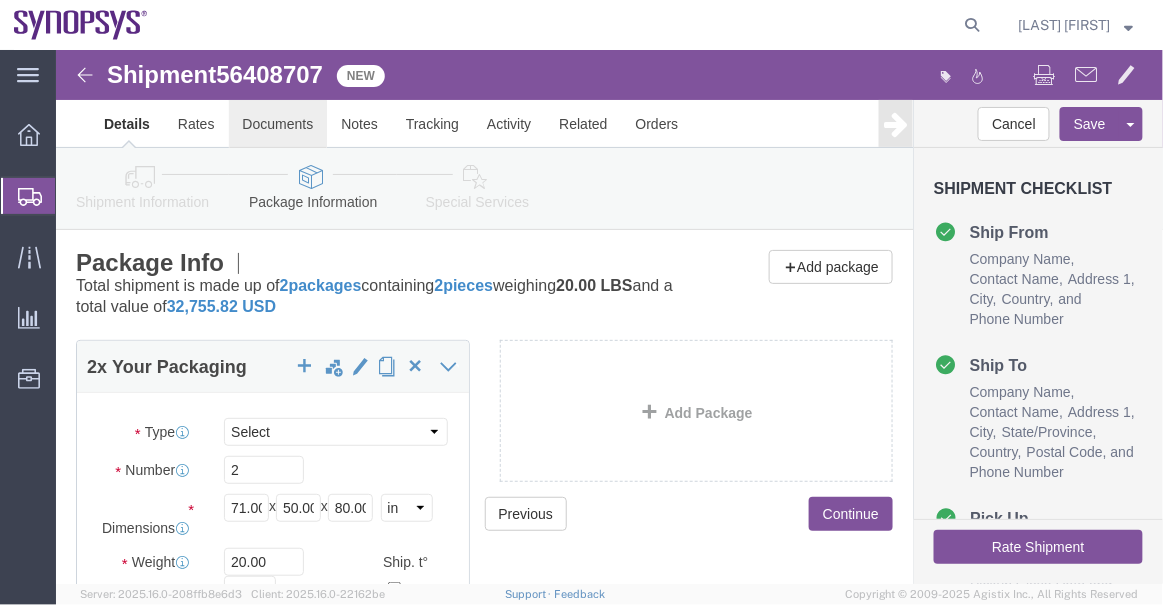 click on "Documents" 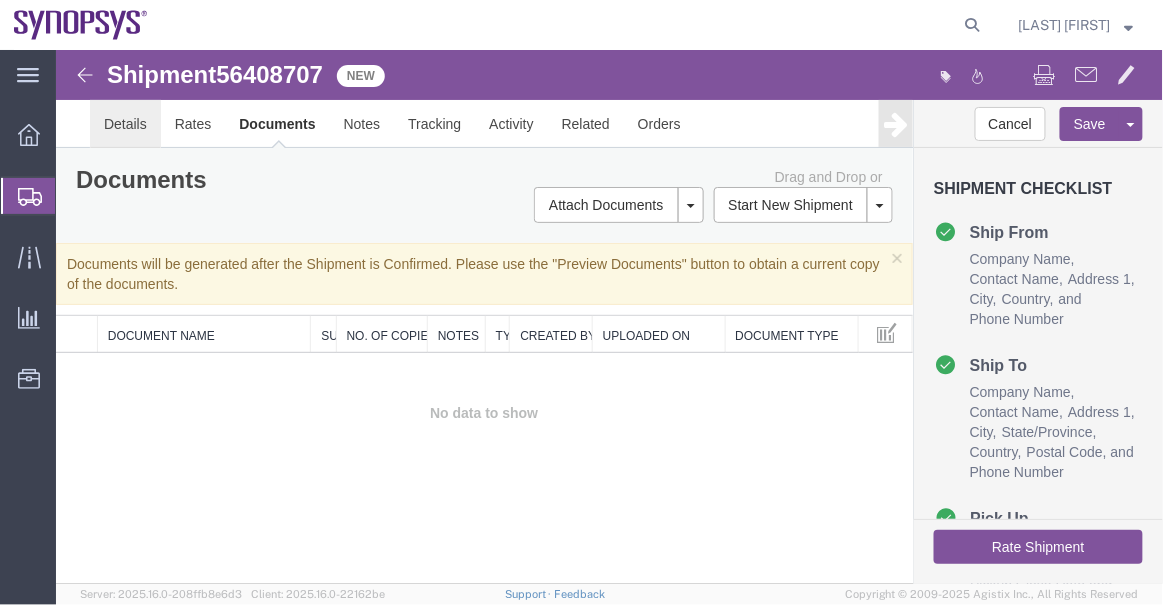 click on "Details" at bounding box center (124, 123) 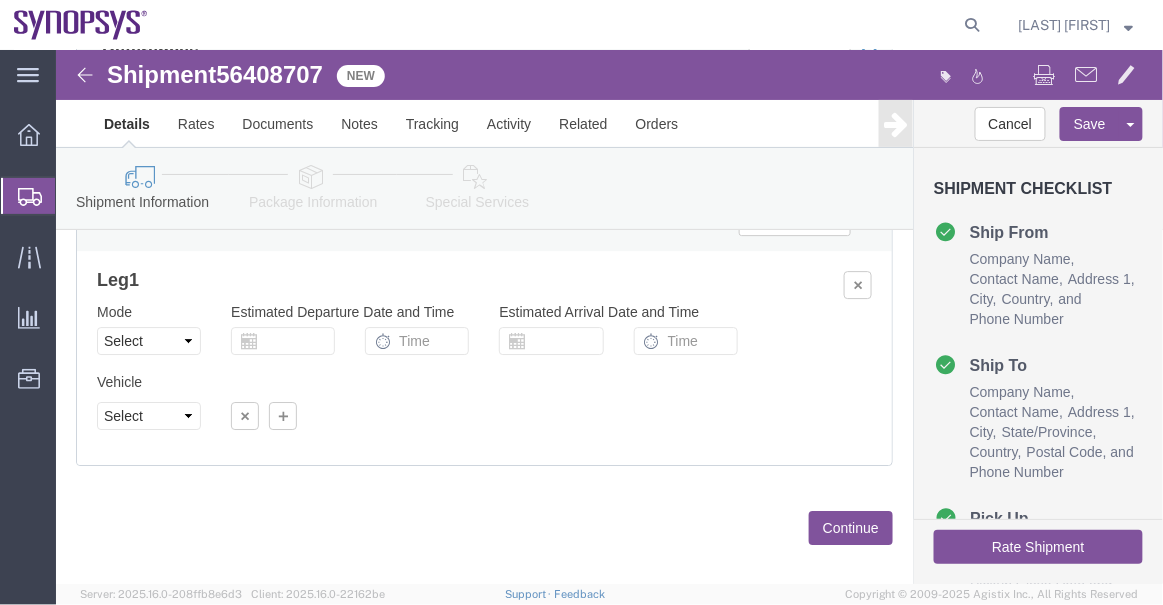 scroll, scrollTop: 1409, scrollLeft: 0, axis: vertical 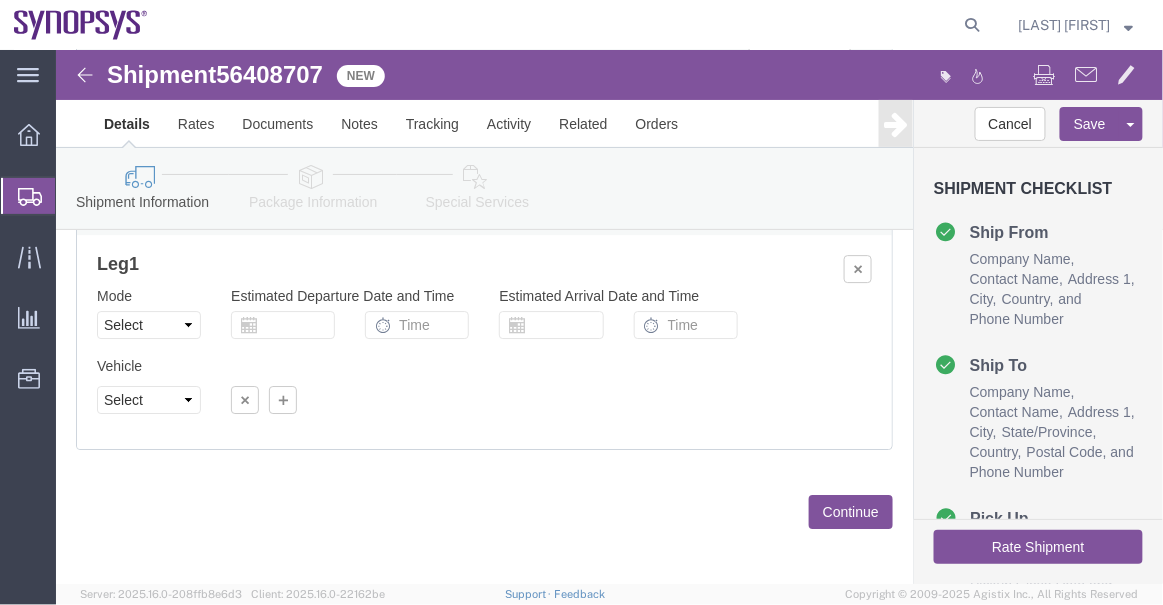 click on "Special Services" 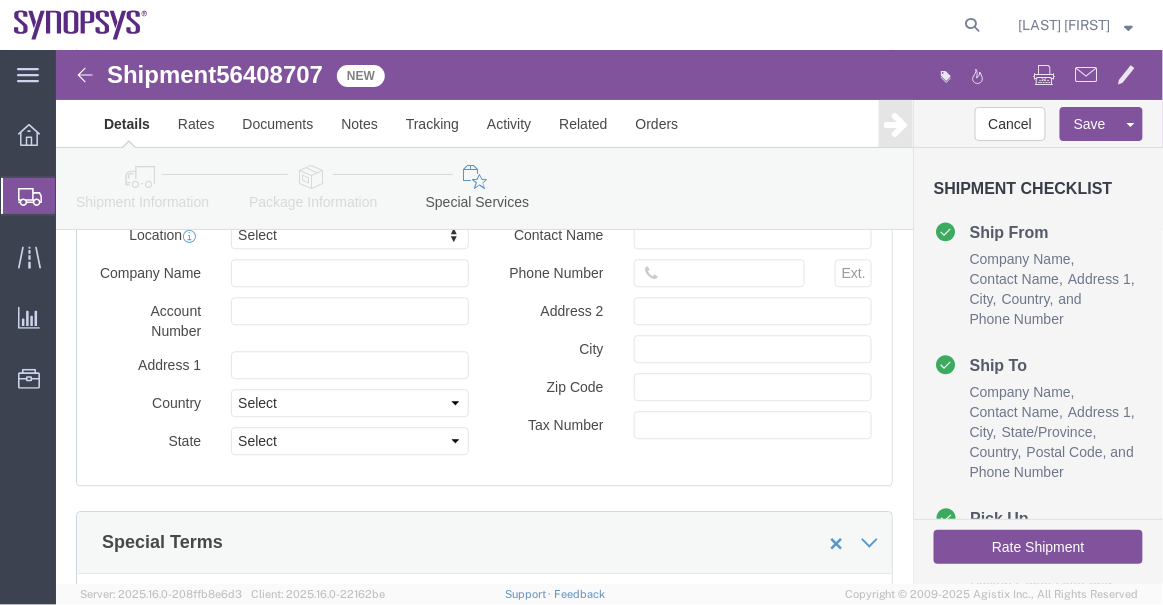 scroll, scrollTop: 2524, scrollLeft: 0, axis: vertical 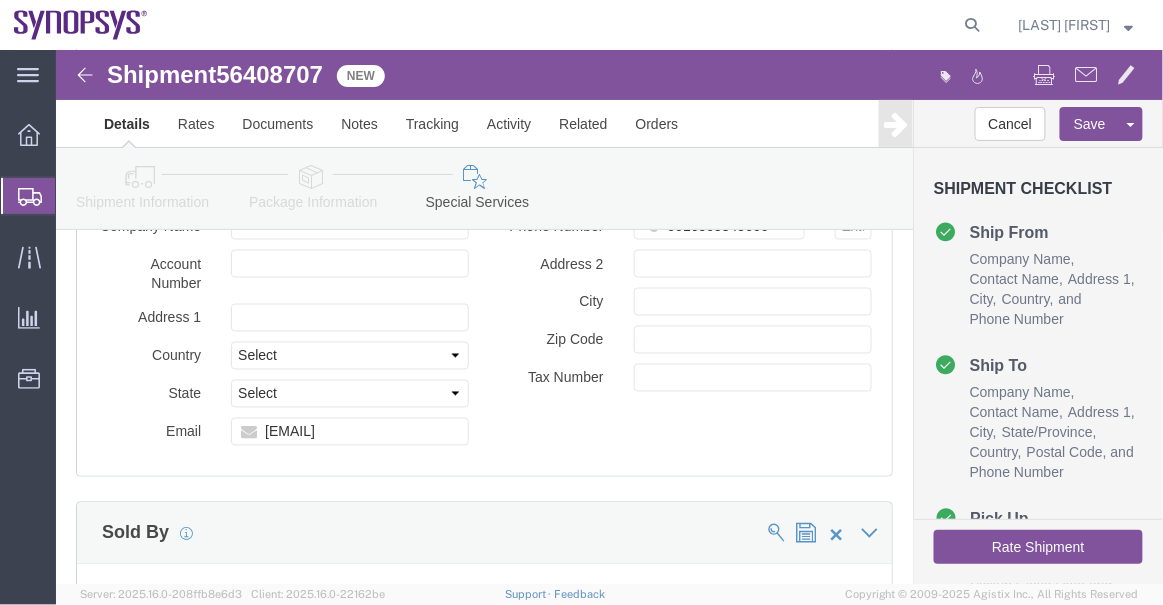 click on "Shipment Information" 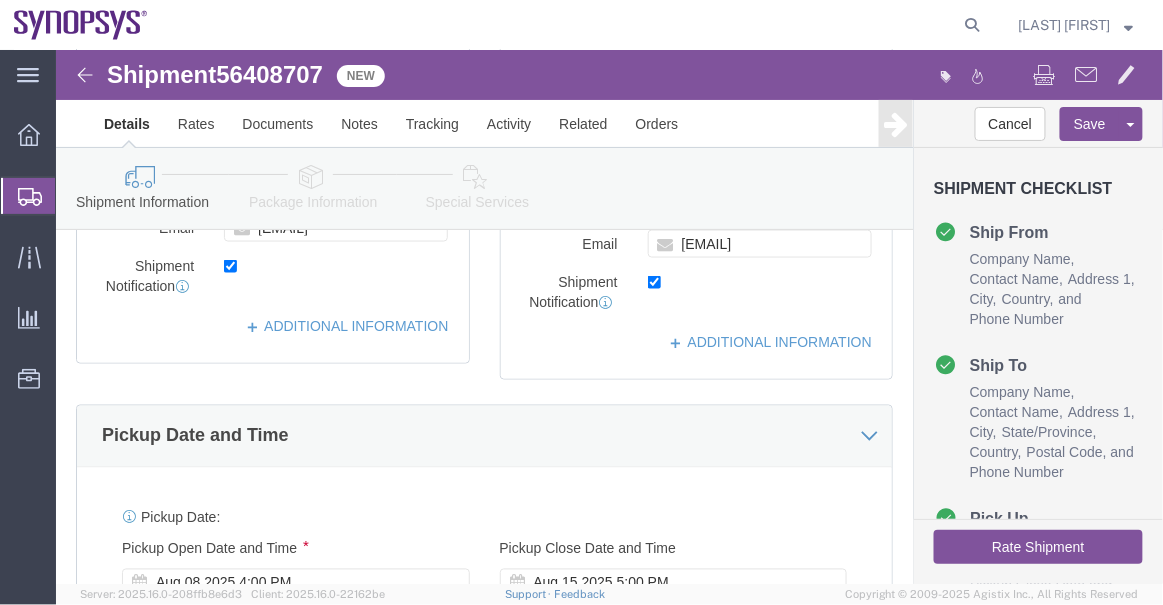 click on "Package Information" 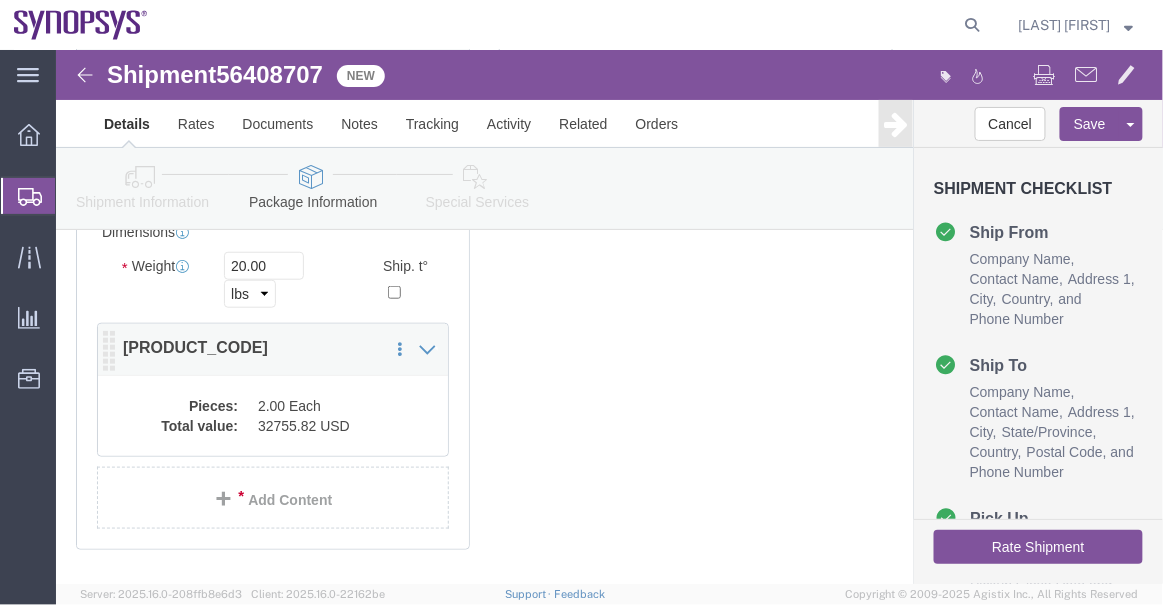click on "2.00 Each" 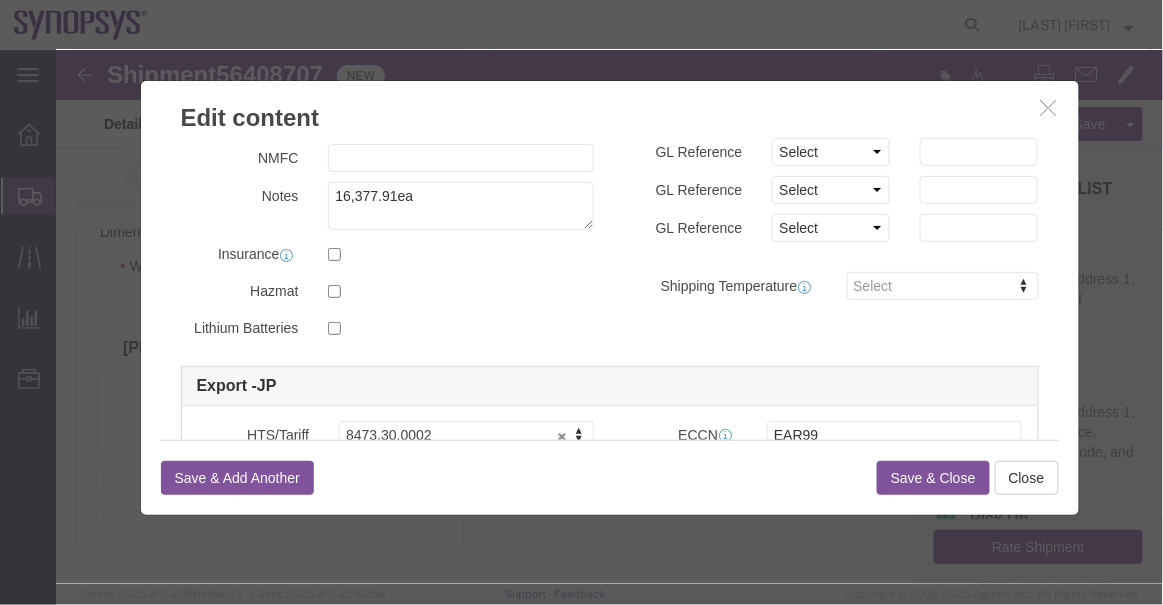 scroll, scrollTop: 513, scrollLeft: 0, axis: vertical 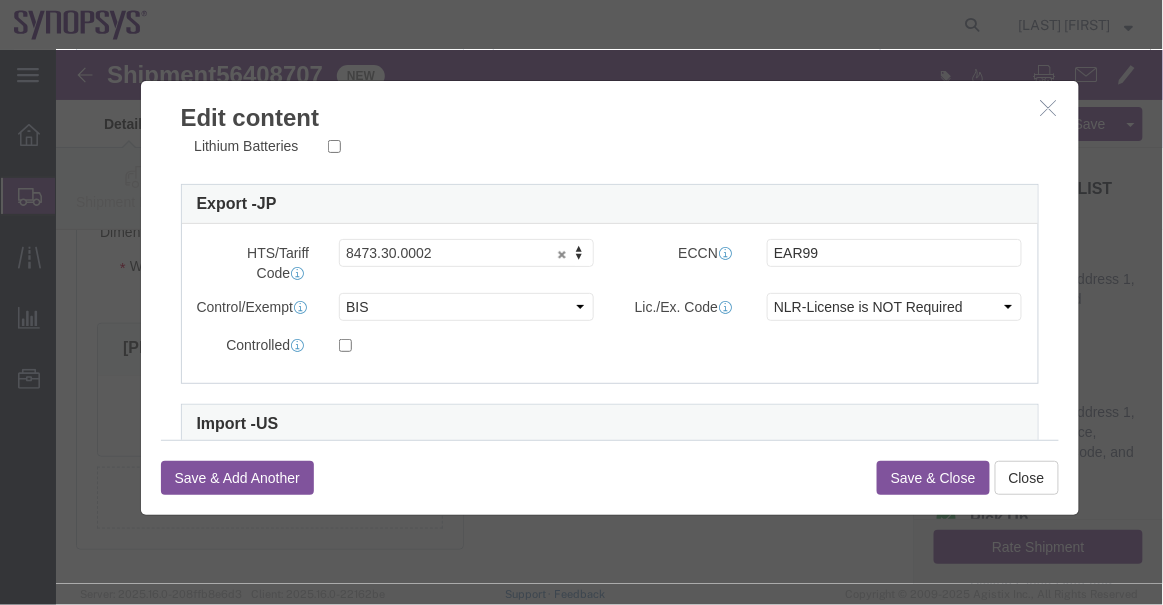 click 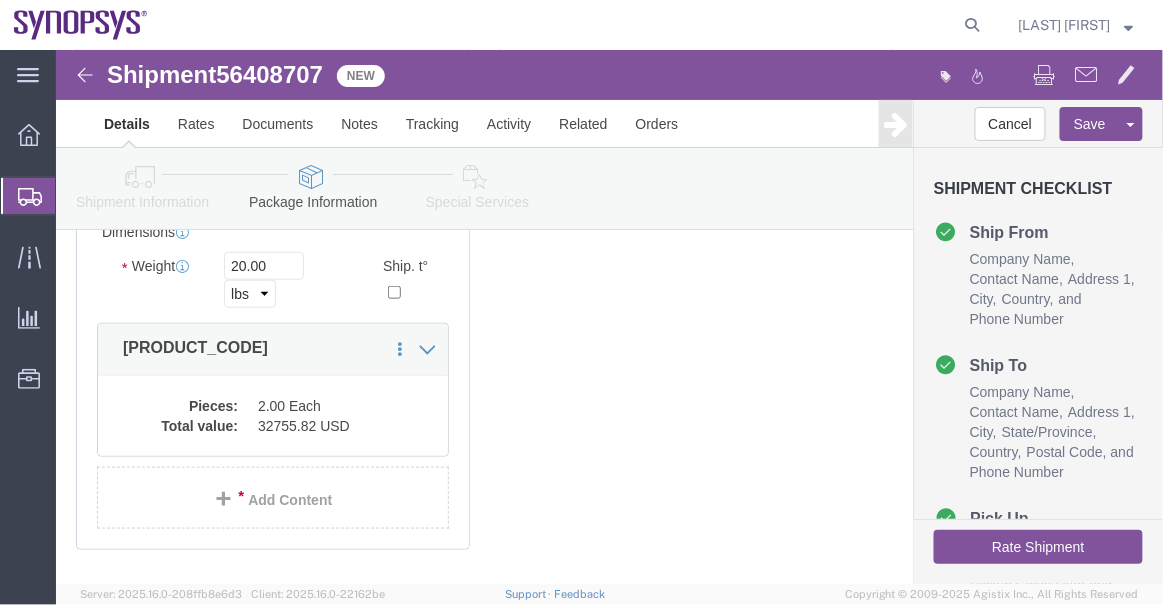 click on "[NUMBER]
x
Your Packaging
Package  Type
Select Bale(s) Basket(s) Bolt(s) Bottle(s) Buckets Bulk Bundle(s) Can(s) Cardboard Box(es) Carton(s) Case(s) Cask(s) Crate(s) Crating Bid Required Cylinder(s) Drum(s) (Fiberboard) Drum(s) (Metal) Drum(s) (Plastic) Envelope Large Box Loose Agricultrural Product Medium Box Naked Cargo (UnPackaged) PAK Pail(s) Pallet(s) Oversized (Not Stackable) Pallet(s) Oversized (Stackable) Pallet(s) Standard (Not Stackable) Pallet(s) Standard (Stackable) Rack Roll(s) Skid(s) Slipsheet Small Box Tube Vendor Packaging Xtreme Half Stack Your Packaging
Carton Count
Number
[NUMBER]
Dimensions
Length
[NUMBER]
x
Width
[NUMBER]
x
Height
[NUMBER]    Select cm ft in" 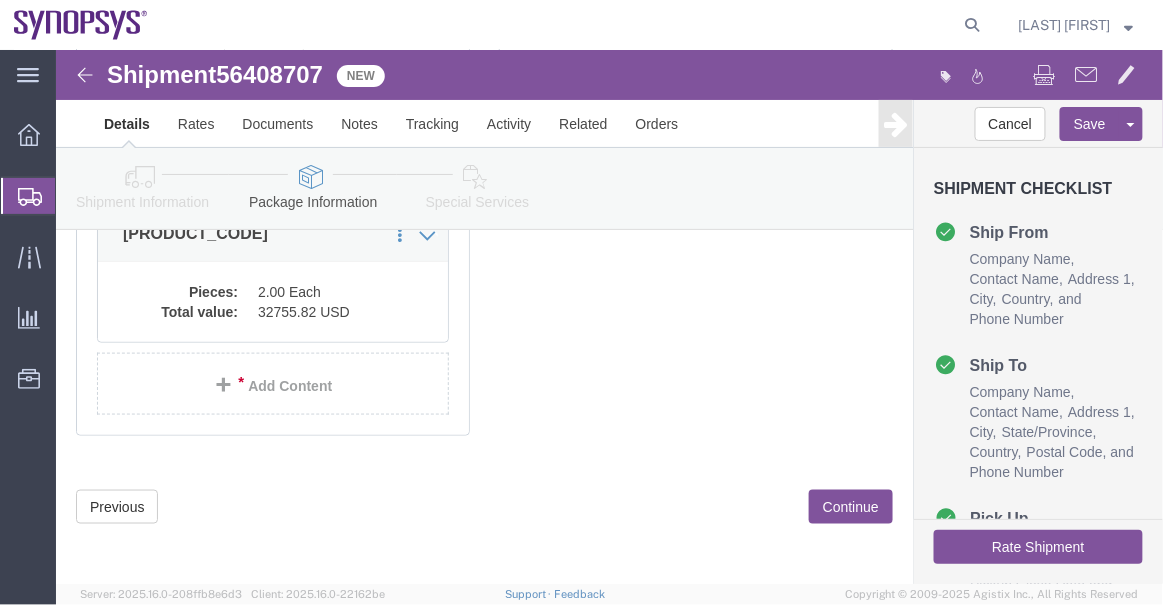 click on "Continue" 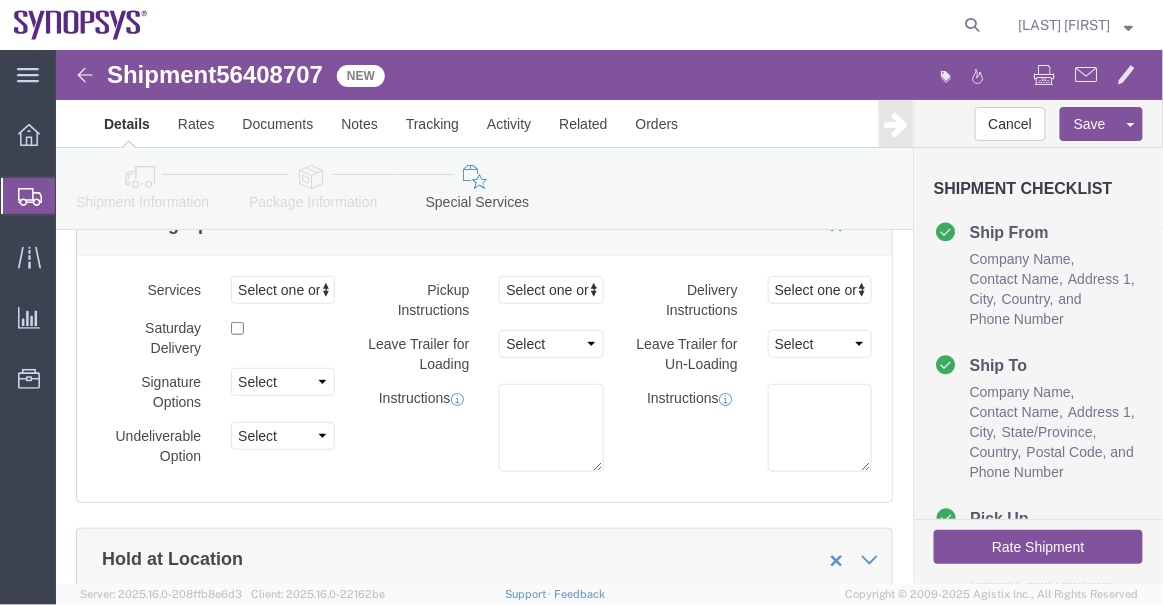 scroll, scrollTop: 90, scrollLeft: 0, axis: vertical 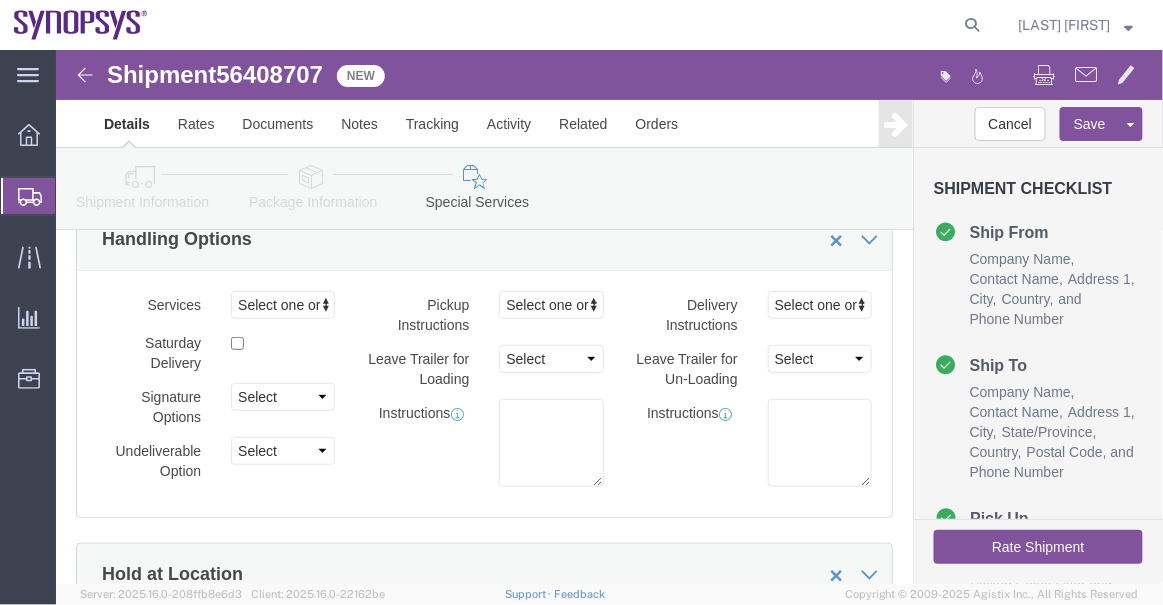 click on "Shipment Information
Package Information
Special Services" 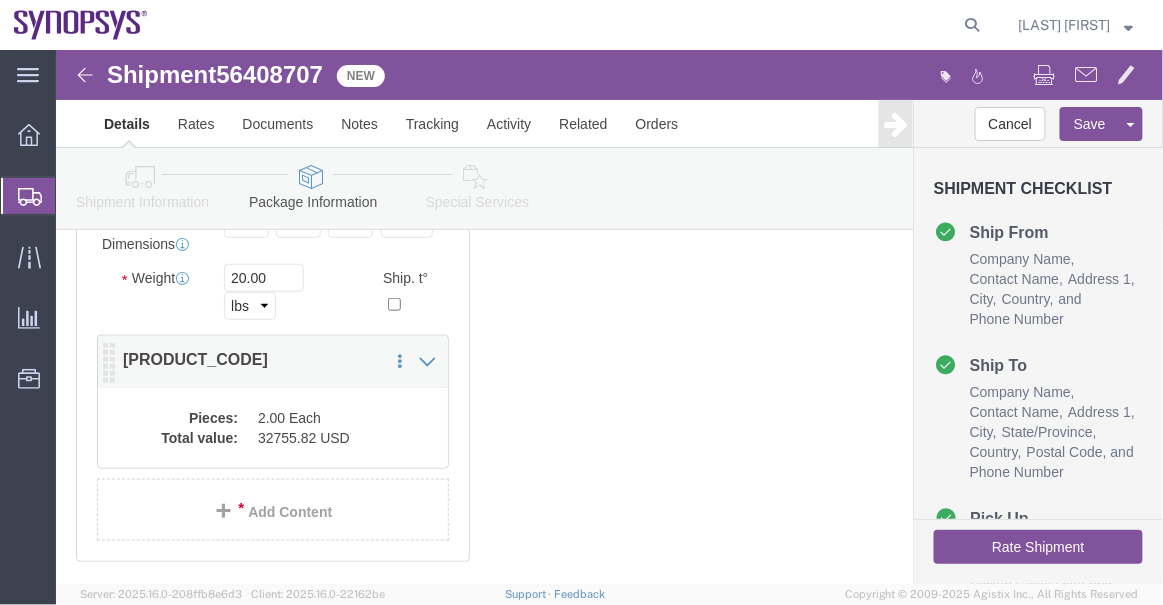 scroll, scrollTop: 363, scrollLeft: 0, axis: vertical 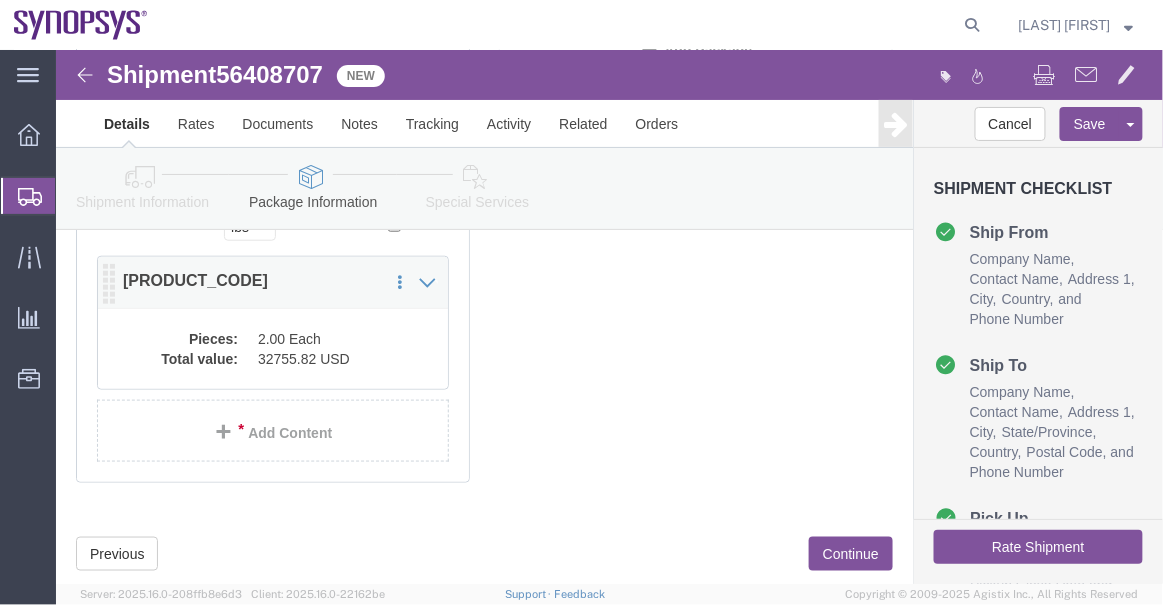 click on "32755.82 USD" 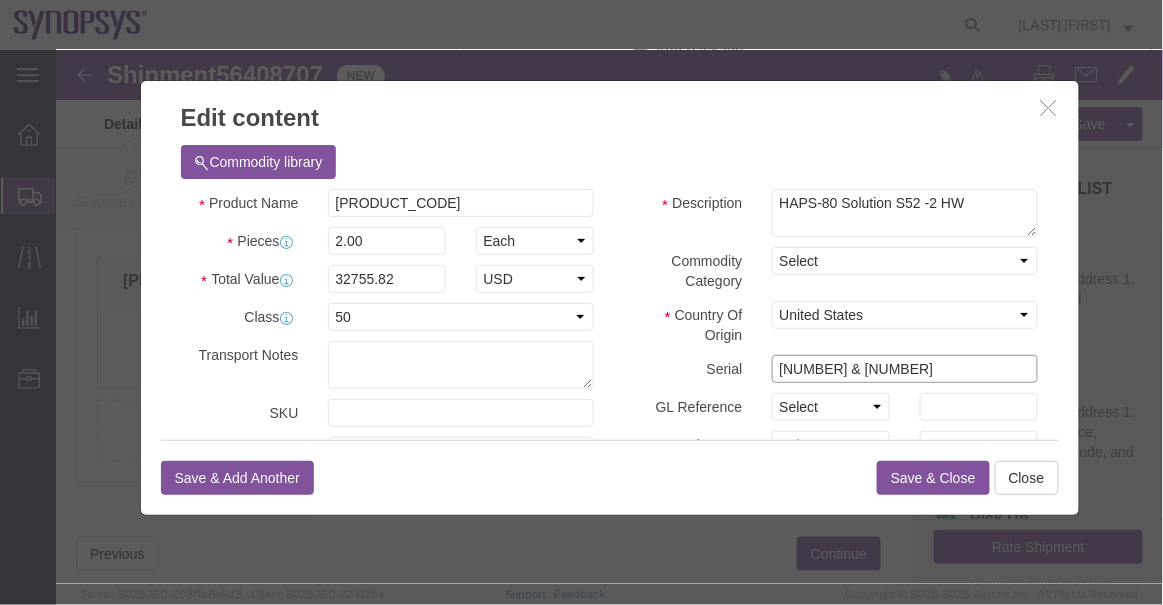 click on "[NUMBER] & [NUMBER]" 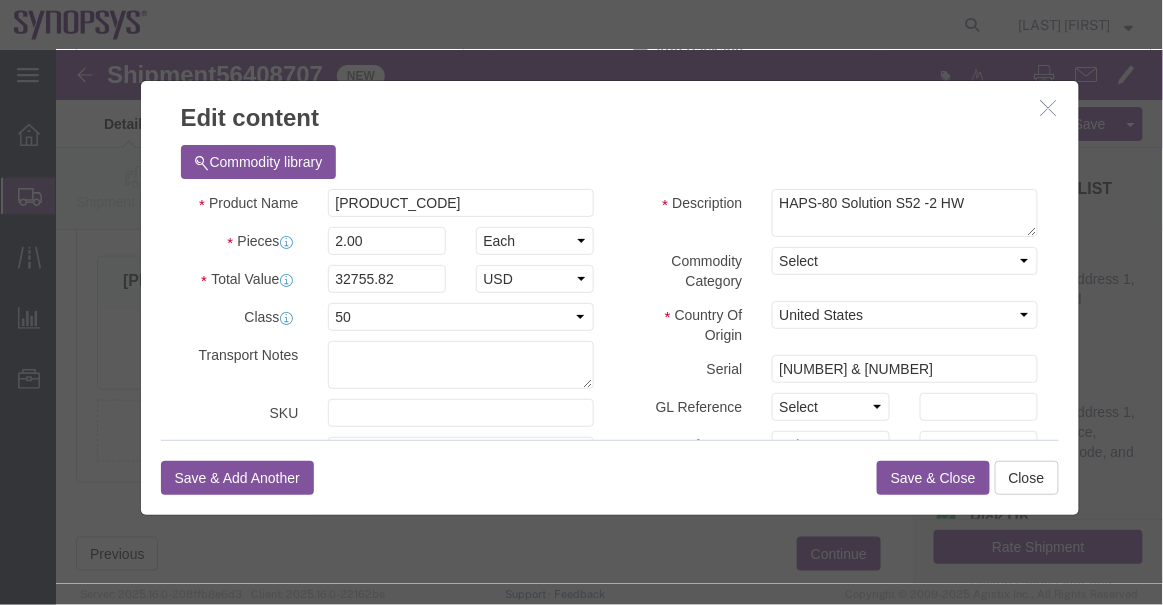 click on "Commodity library" 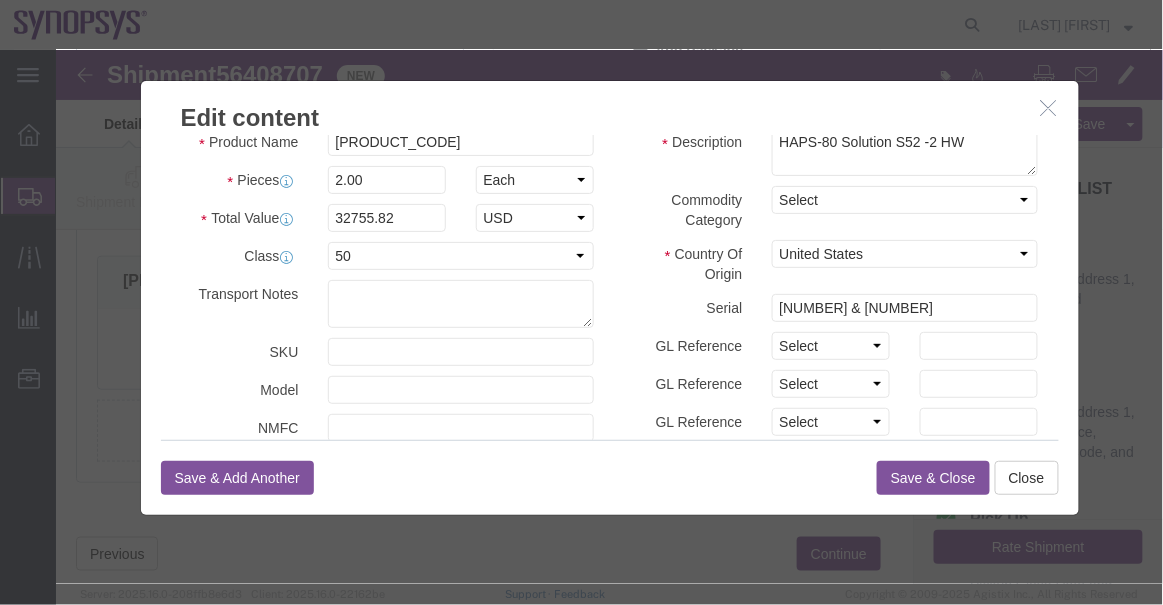 scroll, scrollTop: 0, scrollLeft: 0, axis: both 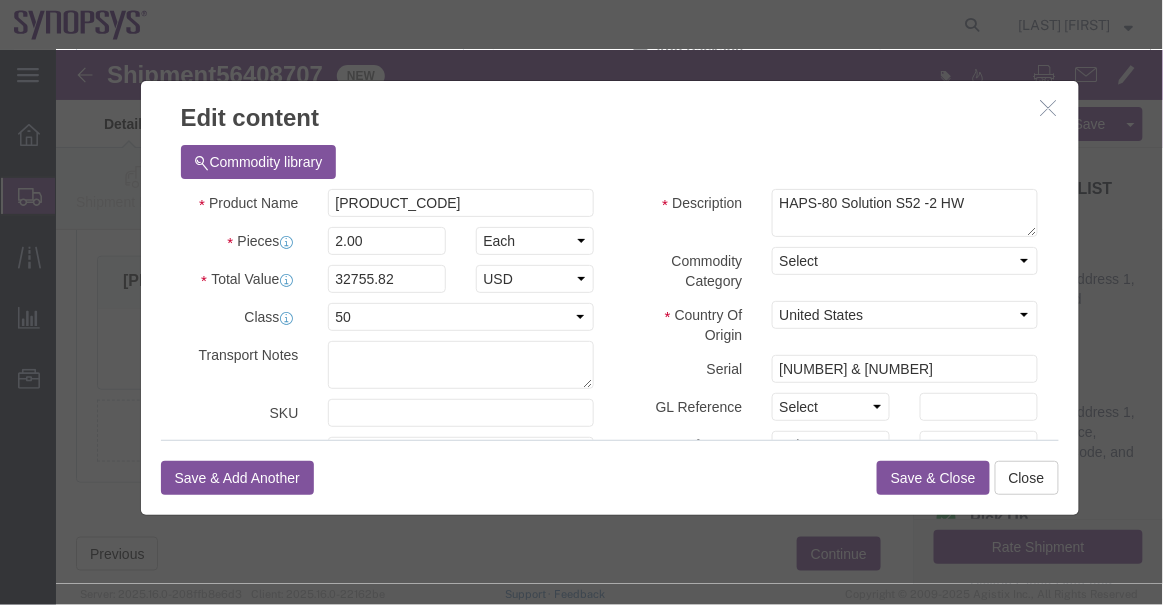 click 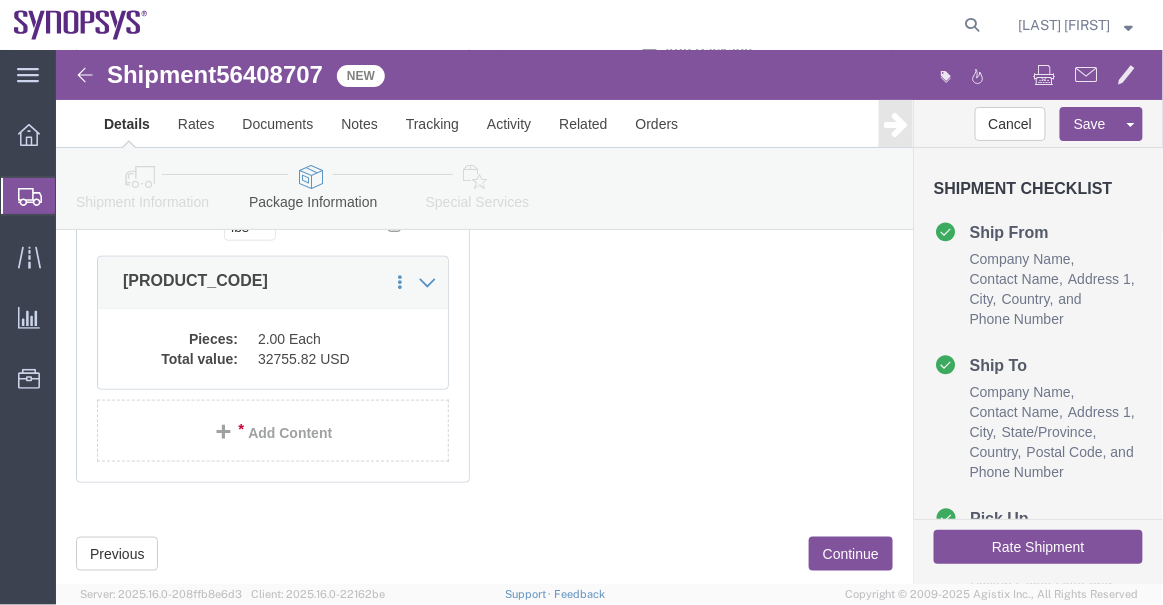 click on "Shipment Information" 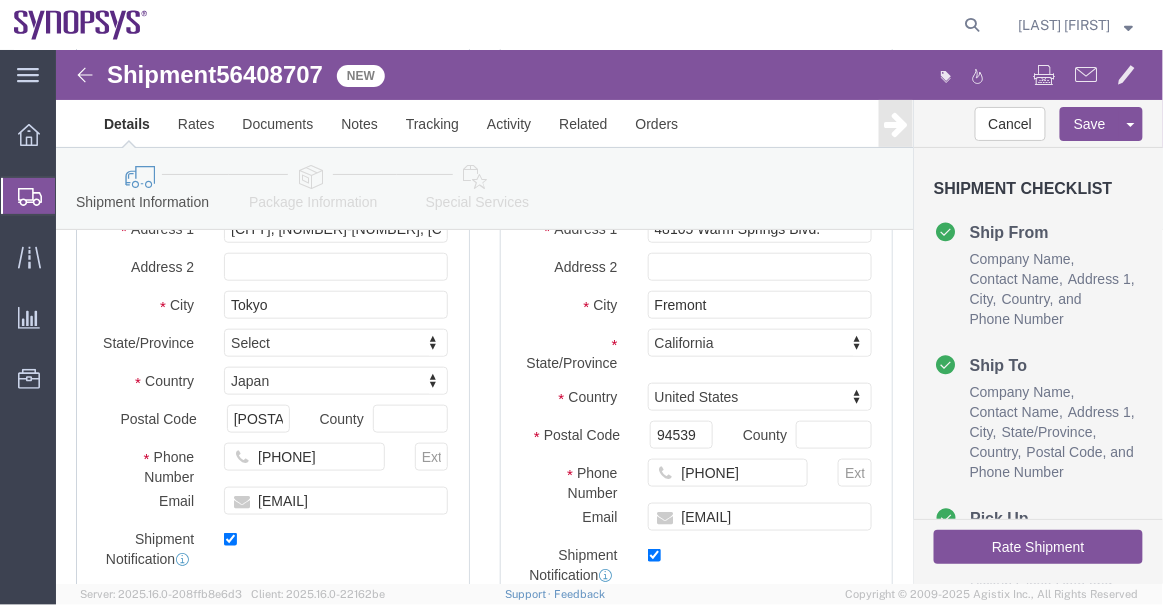 scroll, scrollTop: 409, scrollLeft: 0, axis: vertical 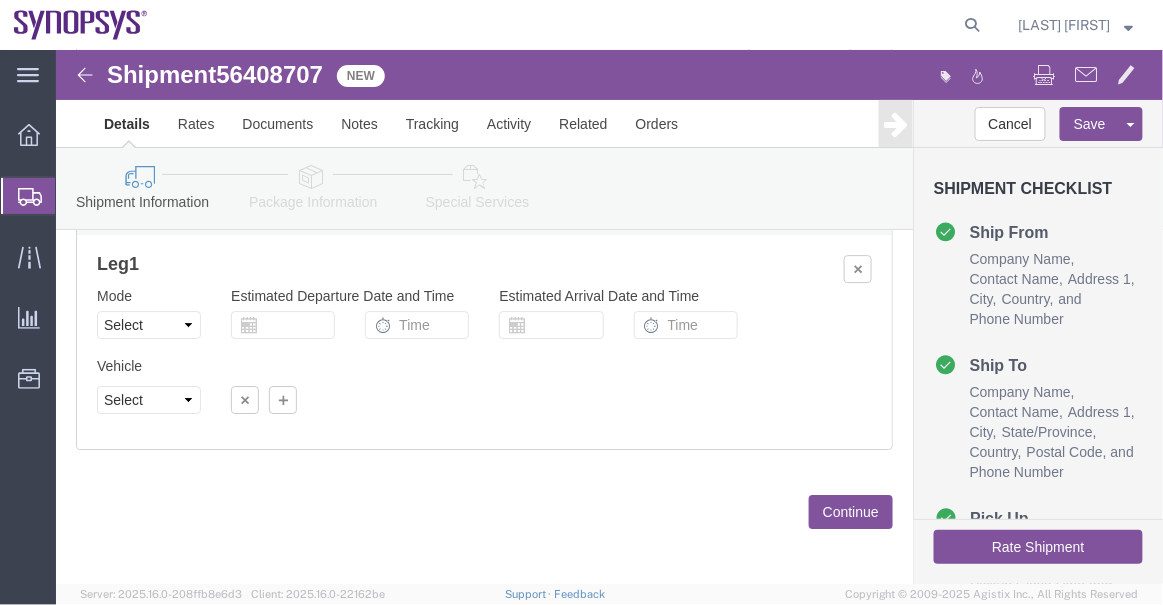 click on "Continue" 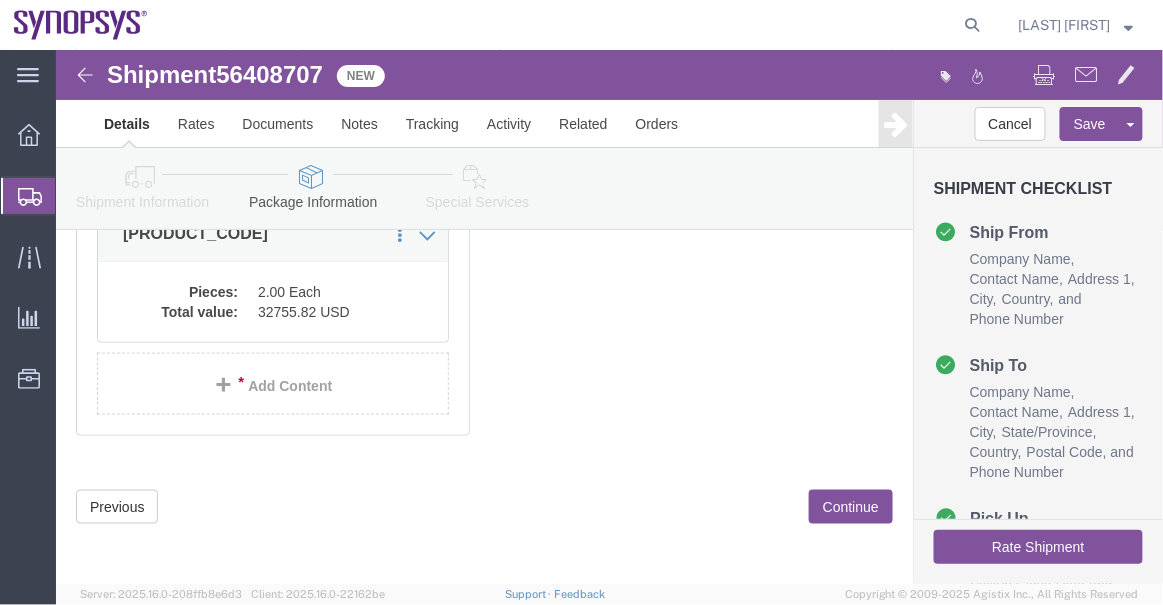 scroll, scrollTop: 0, scrollLeft: 0, axis: both 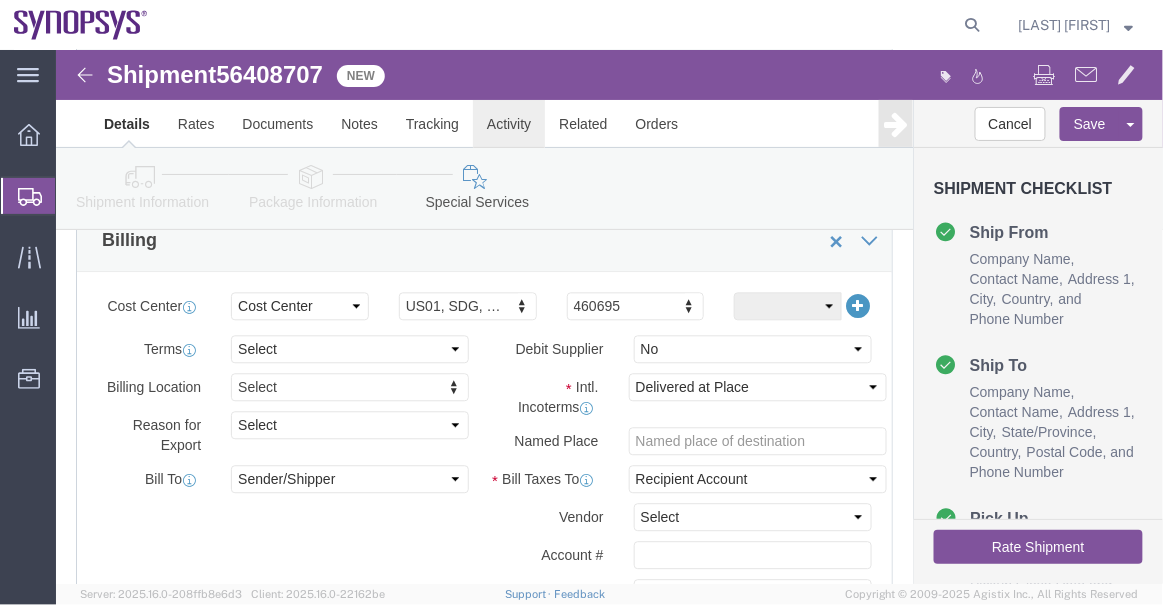 click on "Activity" 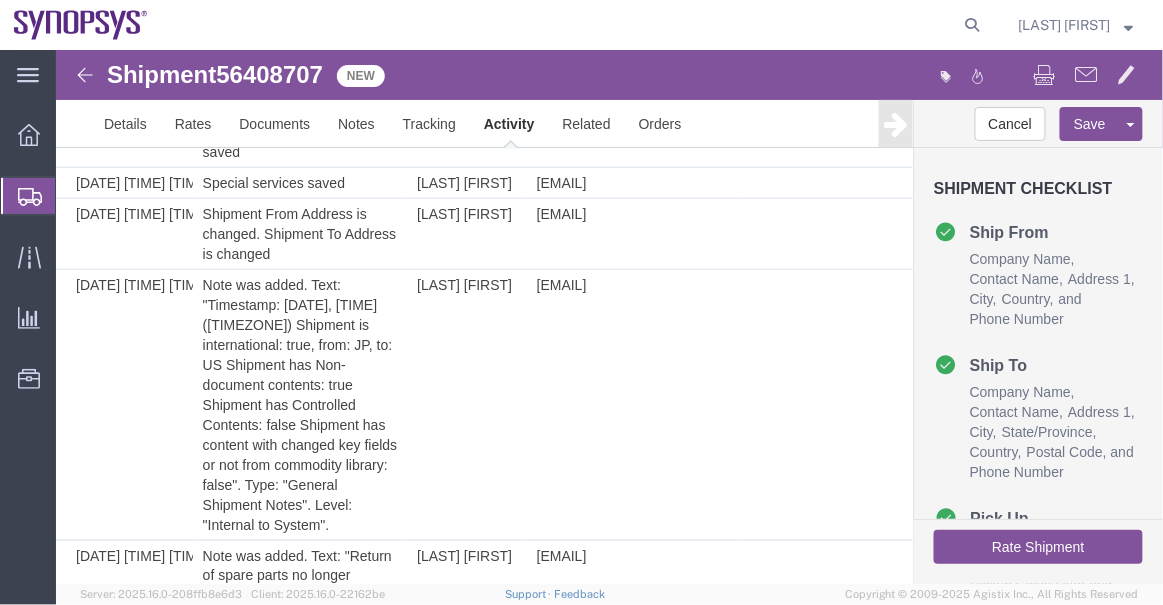 scroll, scrollTop: 0, scrollLeft: 0, axis: both 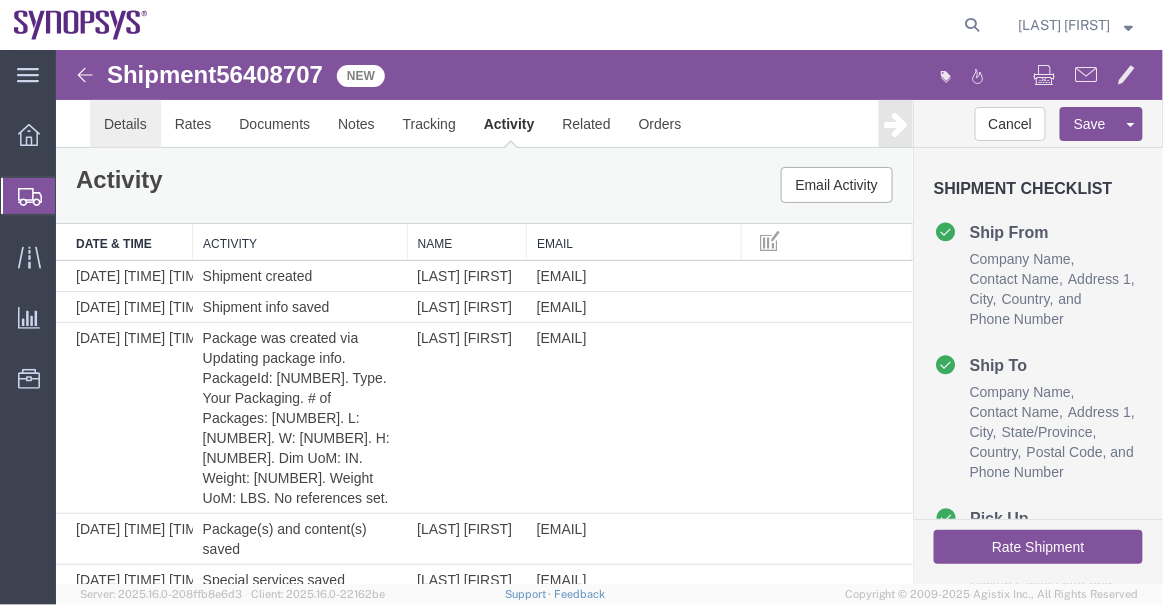 click on "Details" at bounding box center [124, 123] 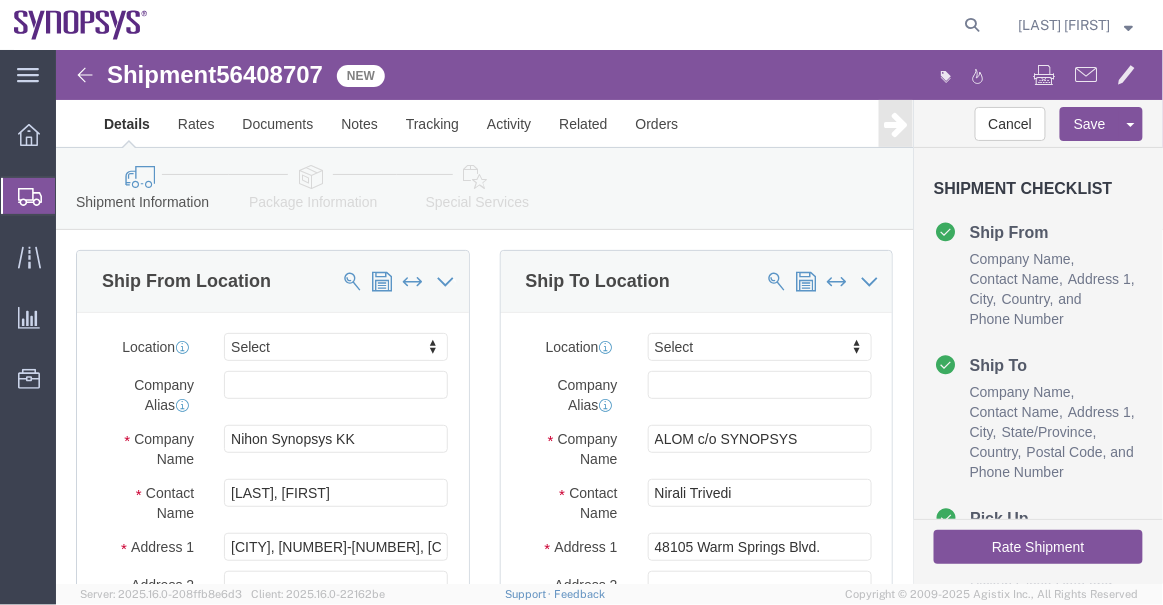 click on "Package Information" 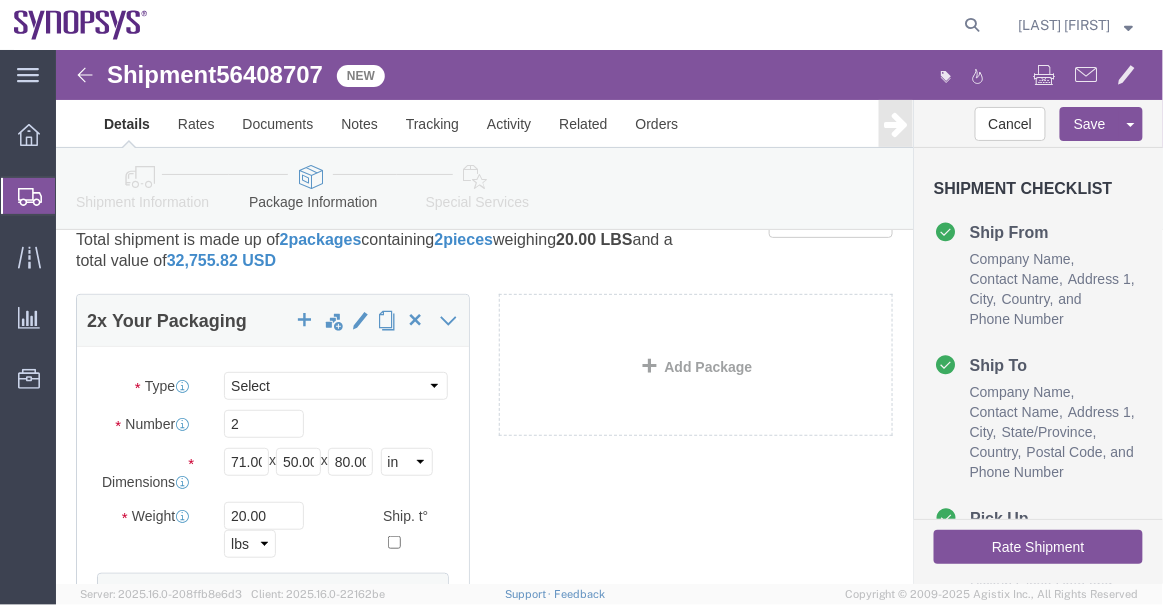 scroll, scrollTop: 0, scrollLeft: 0, axis: both 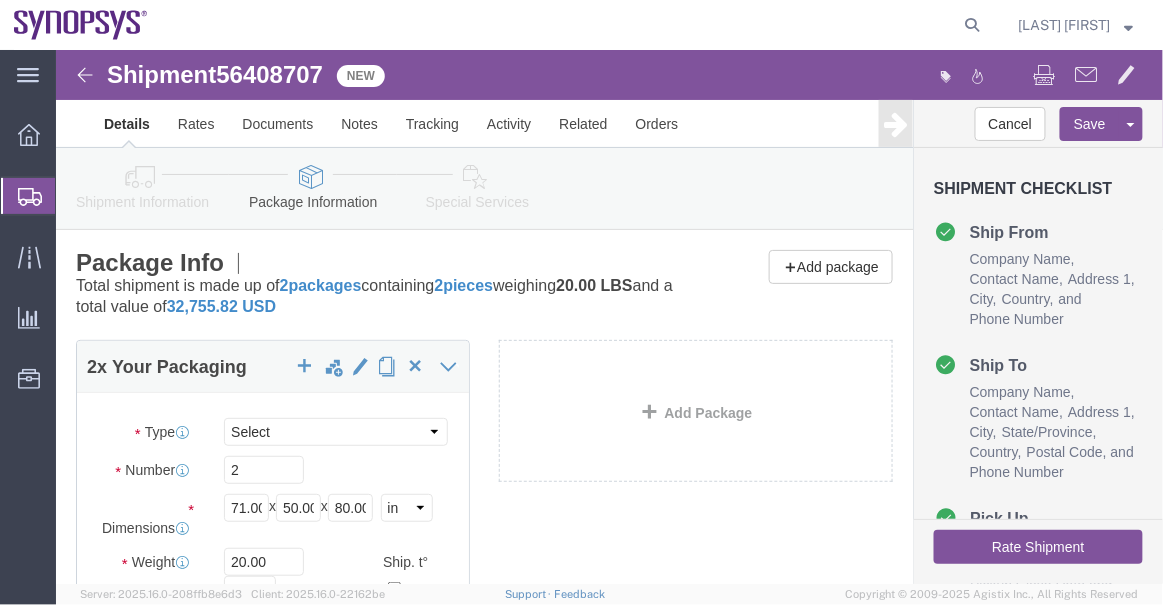 click on "Special Services" 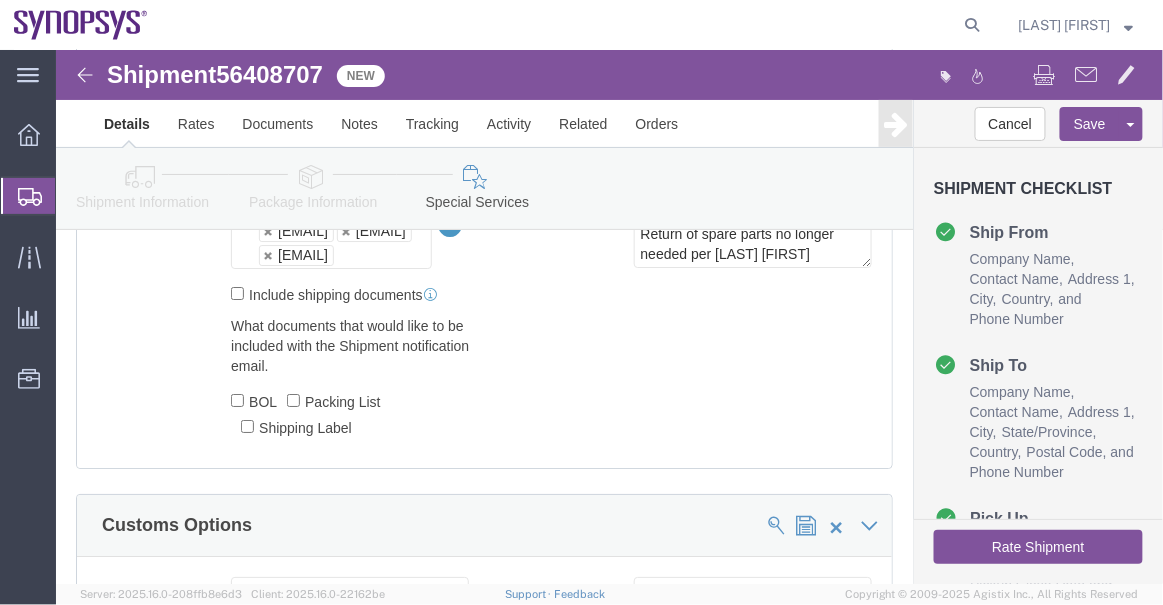 click on "Package Information" 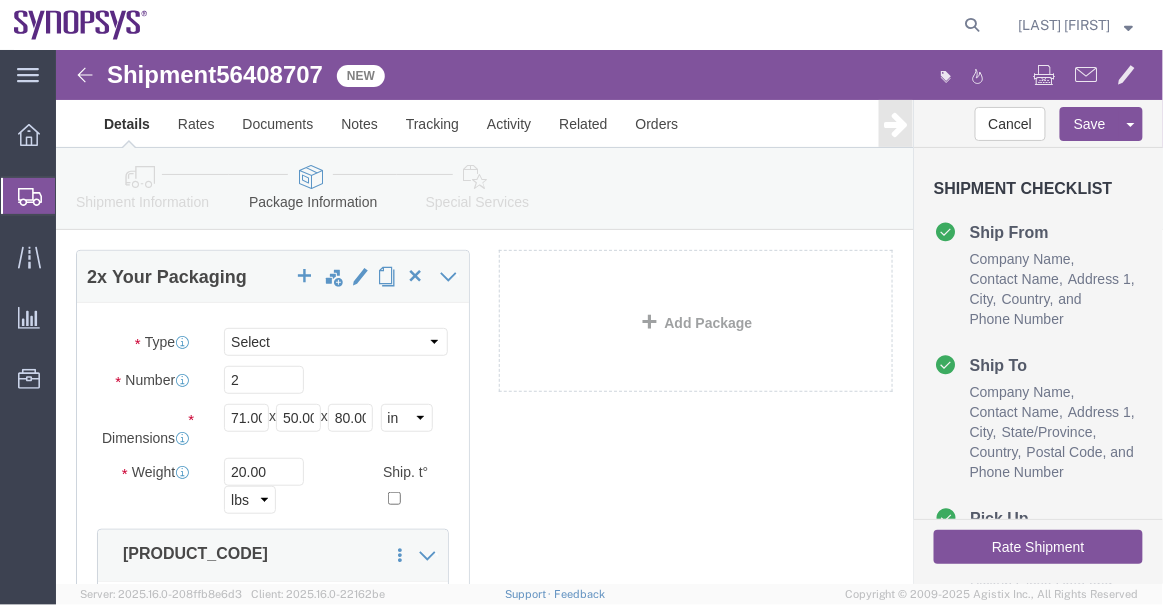 scroll, scrollTop: 0, scrollLeft: 0, axis: both 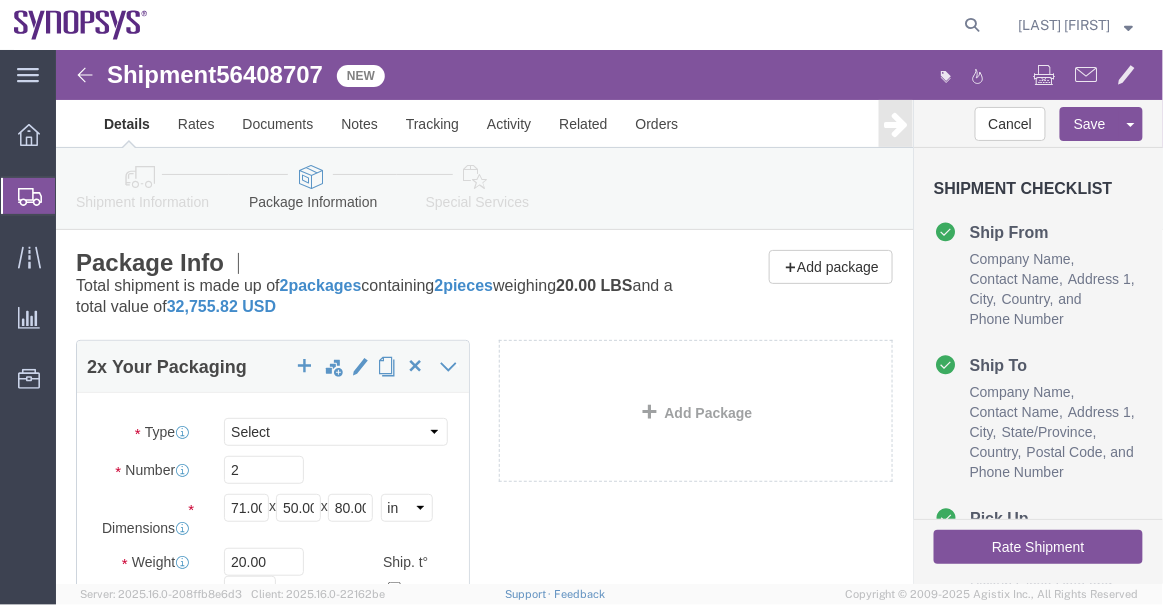 click 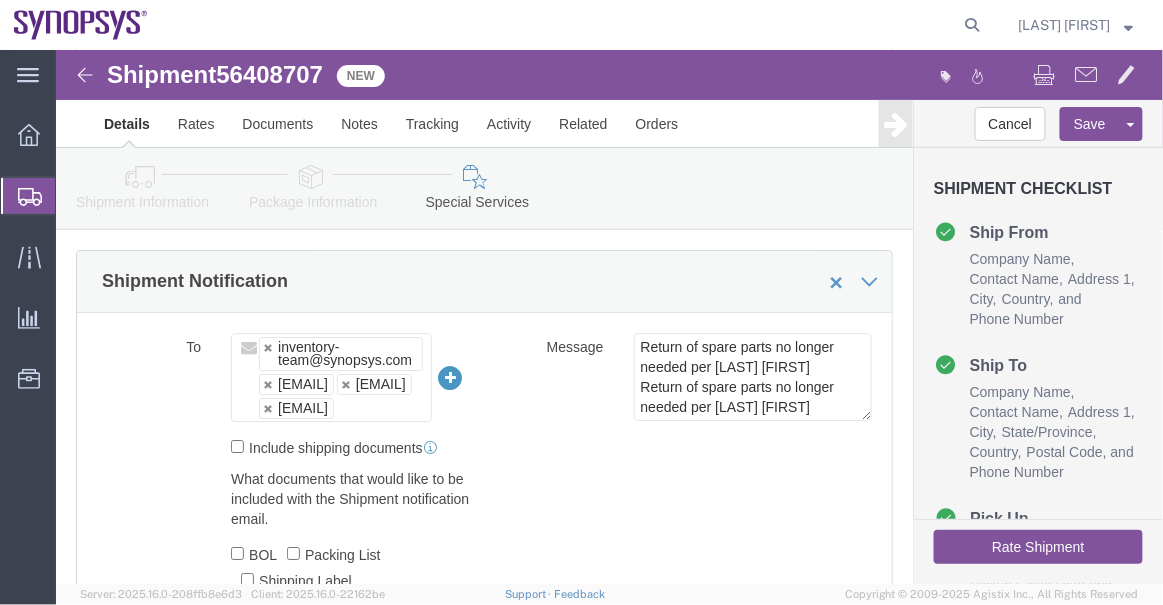 scroll, scrollTop: 1363, scrollLeft: 0, axis: vertical 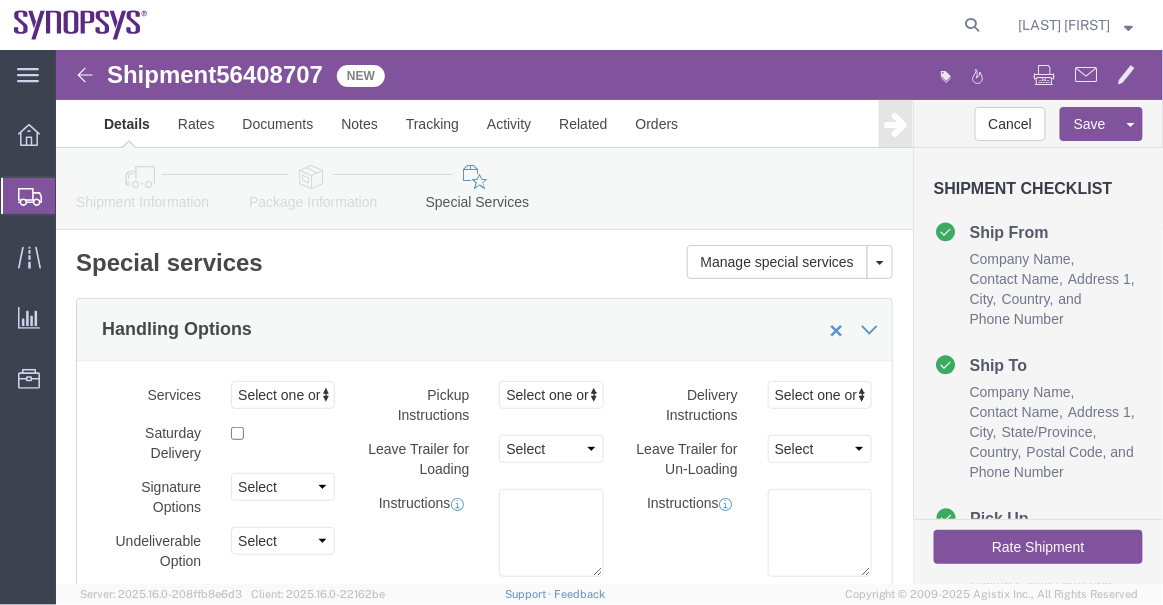 click 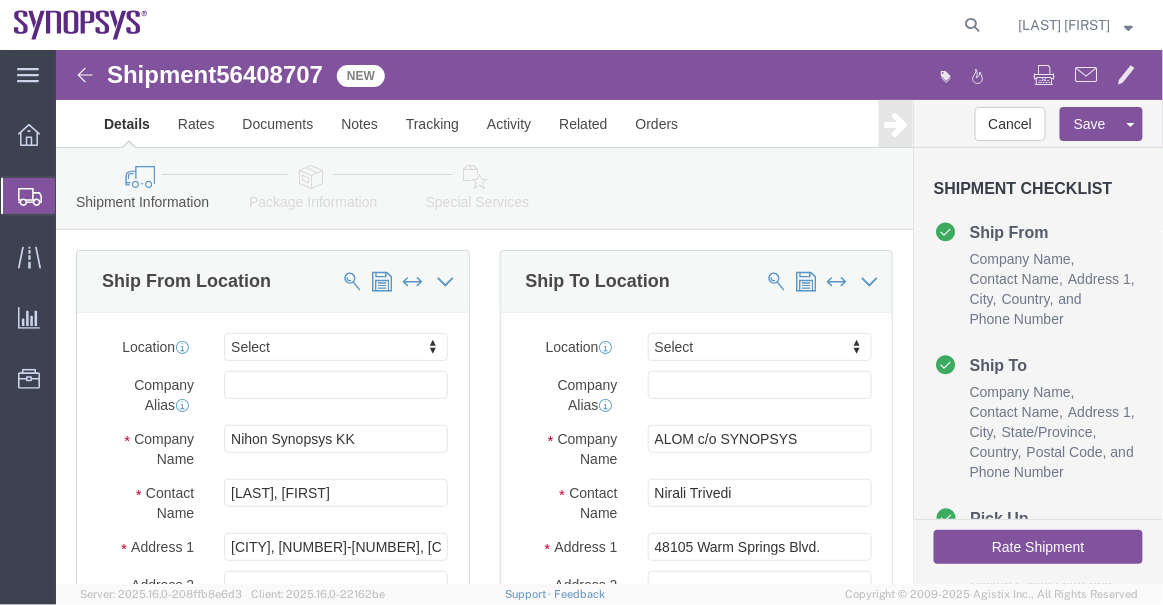 click 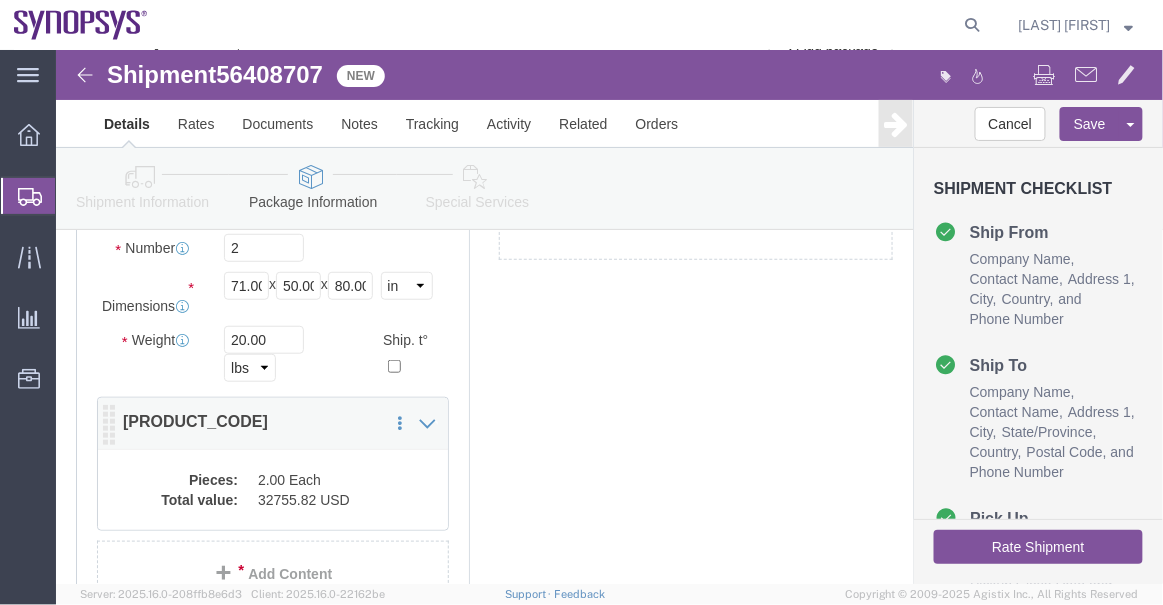 scroll, scrollTop: 272, scrollLeft: 0, axis: vertical 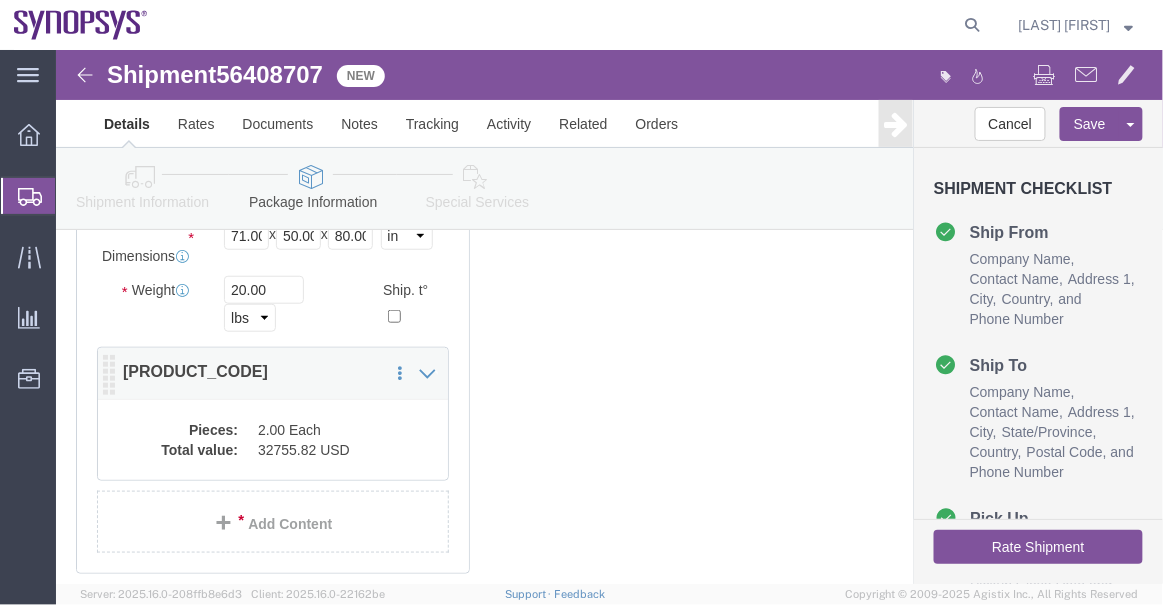 click on "2.00 Each" 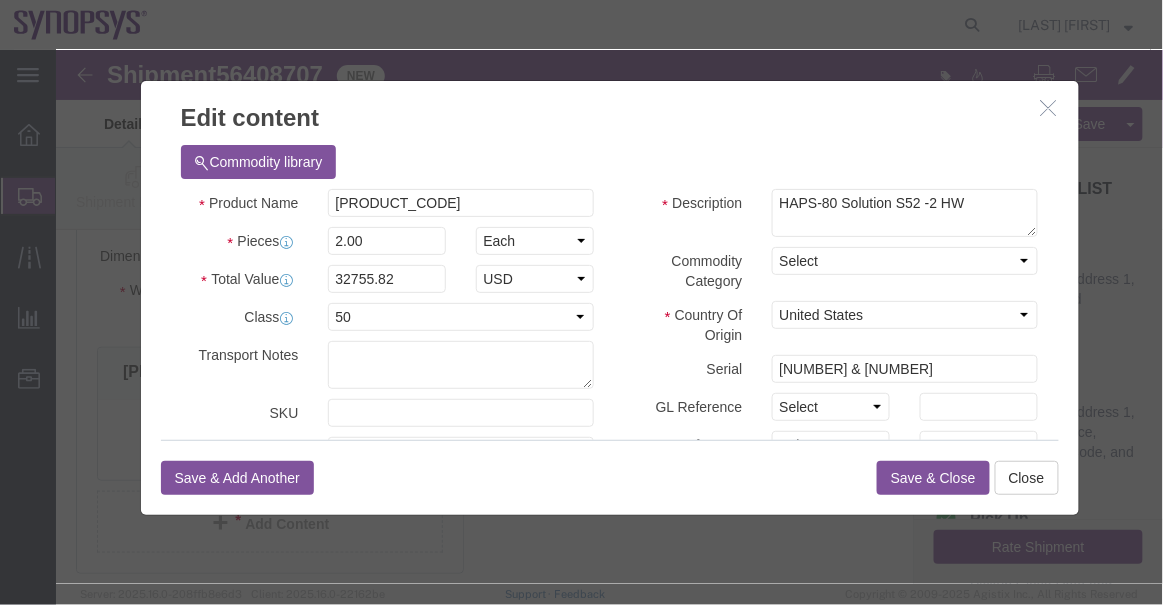 click 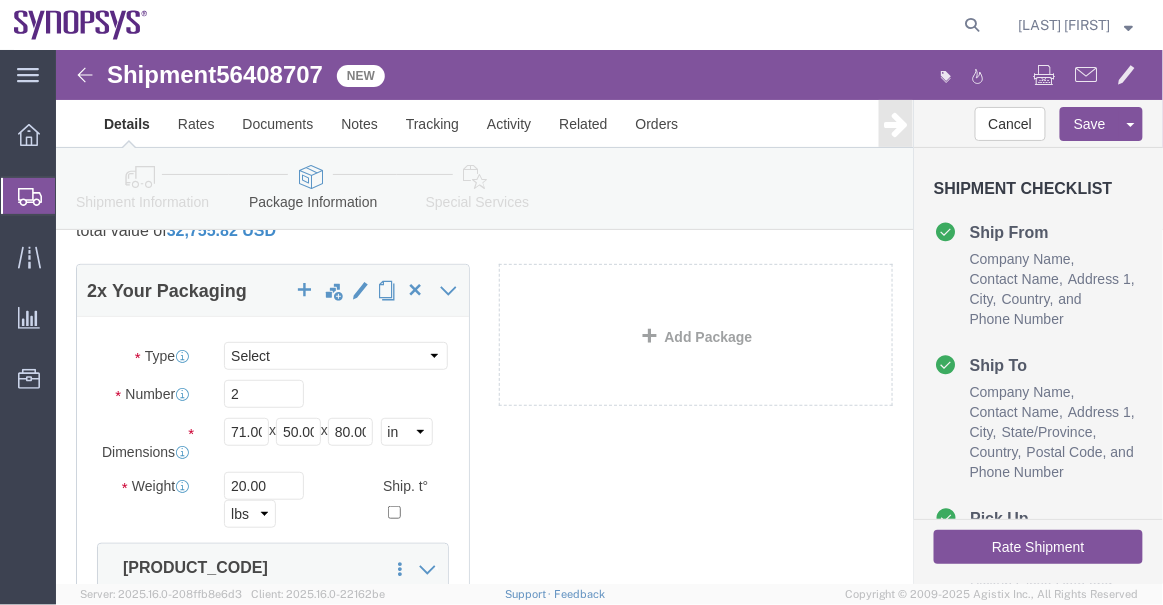 scroll, scrollTop: 0, scrollLeft: 0, axis: both 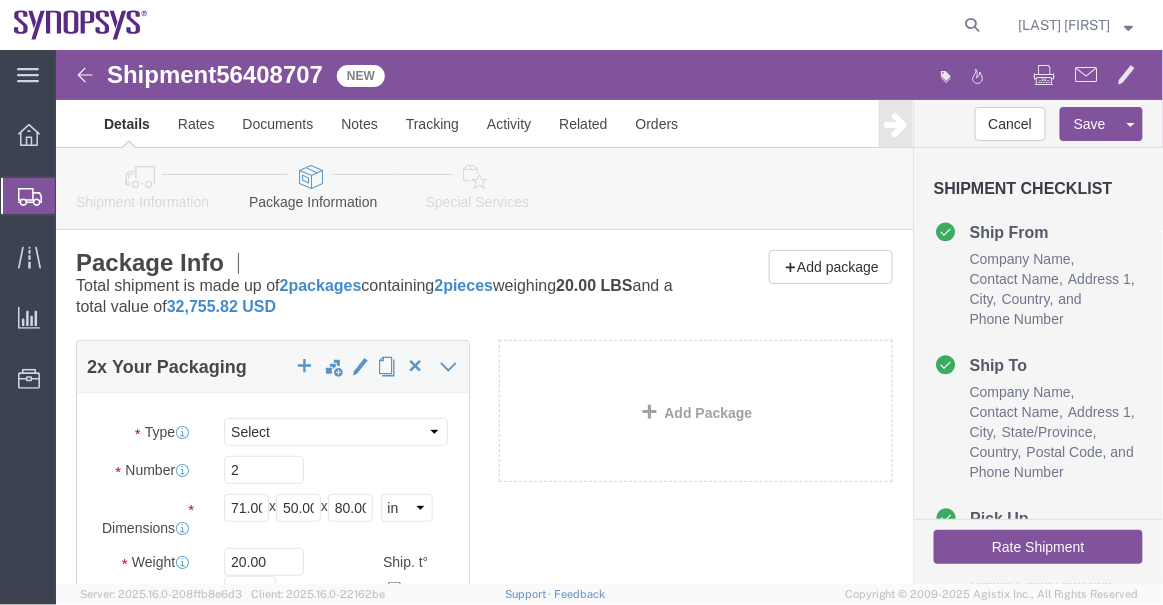 click on "56408707" 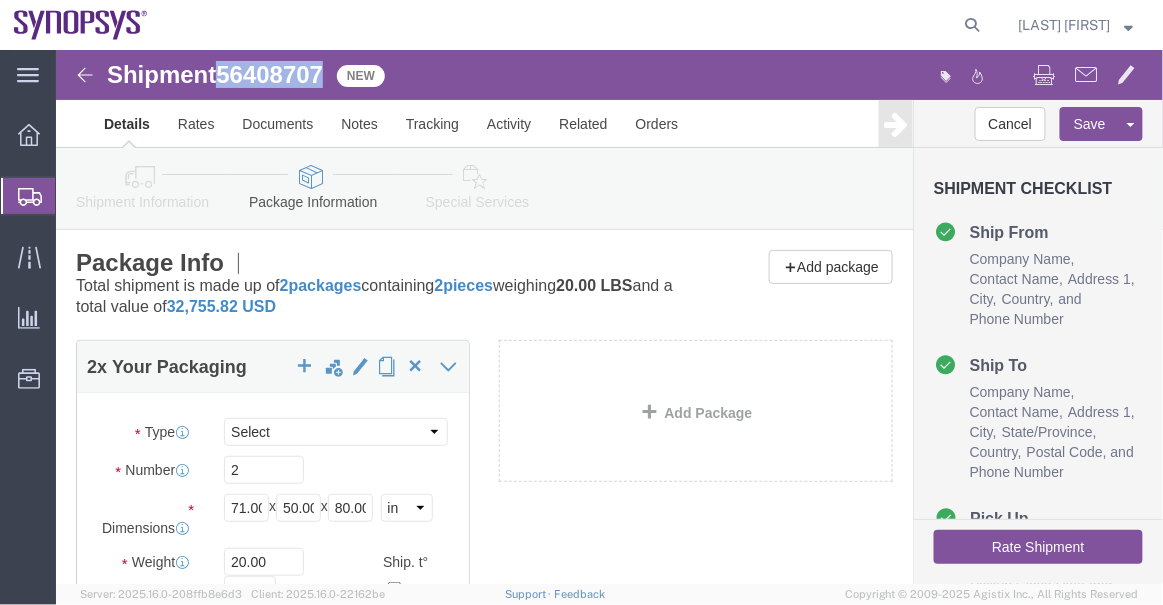 click on "56408707" 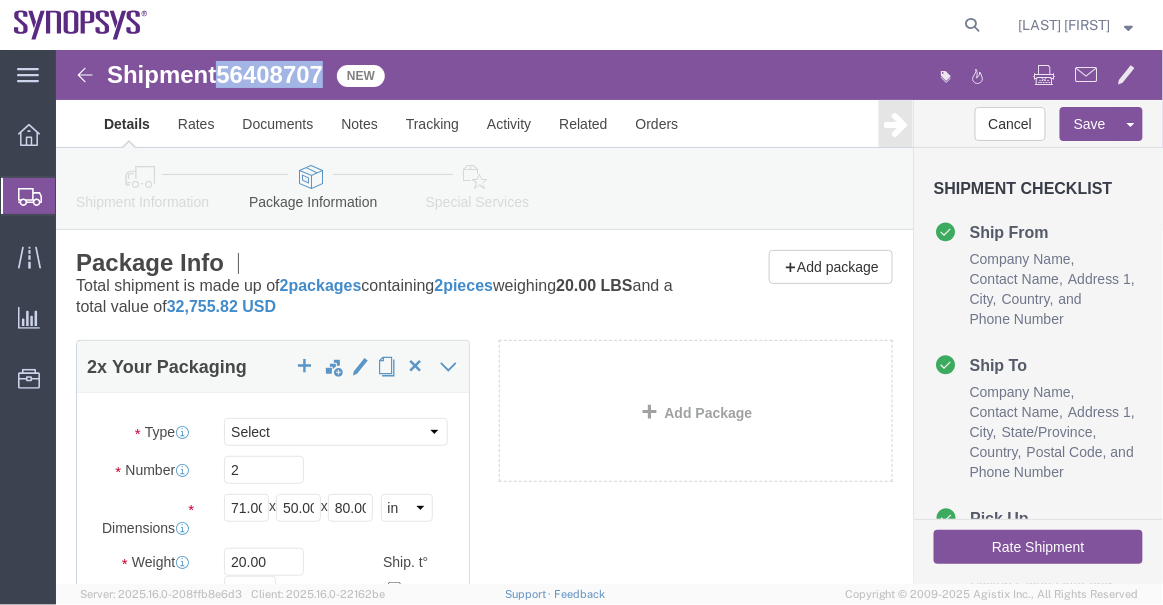 copy on "56408707" 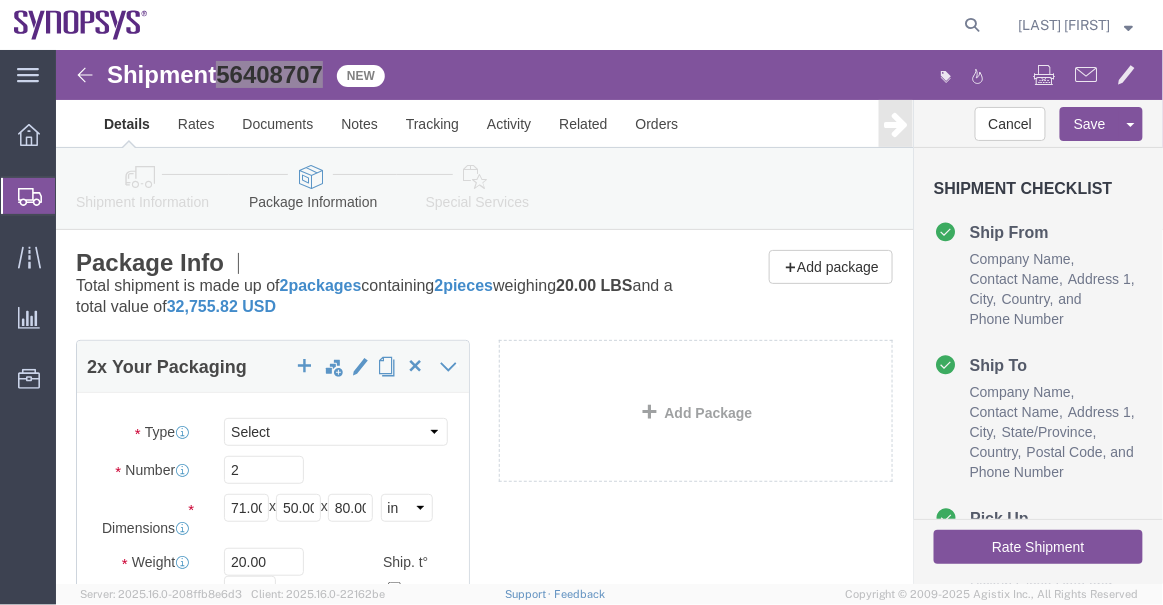 click on "Shipment Manager" 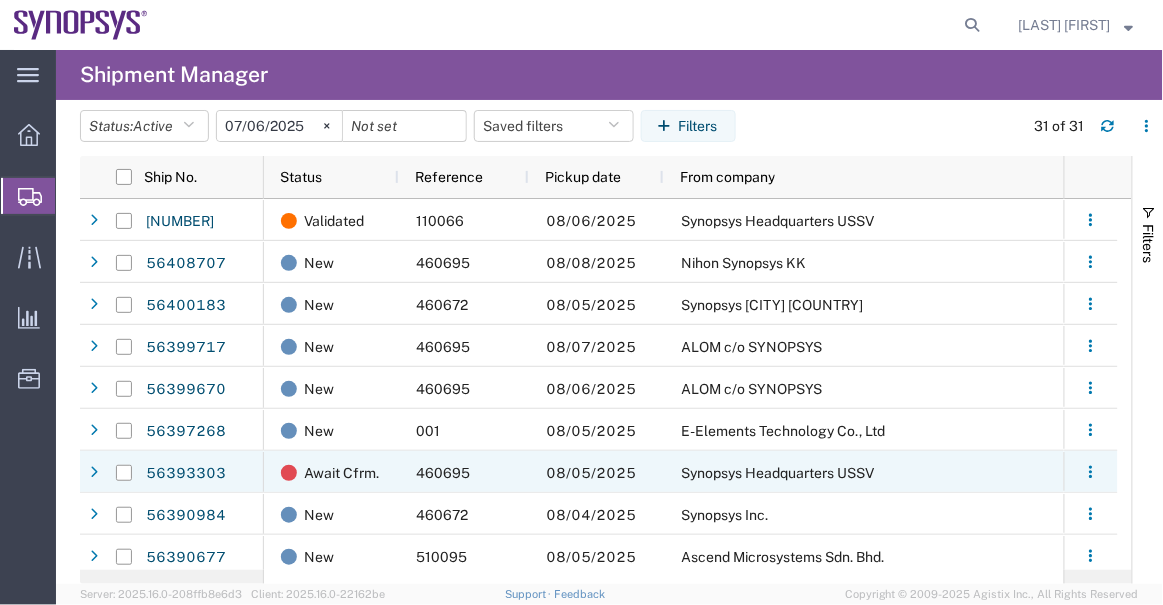 scroll, scrollTop: 51, scrollLeft: 0, axis: vertical 